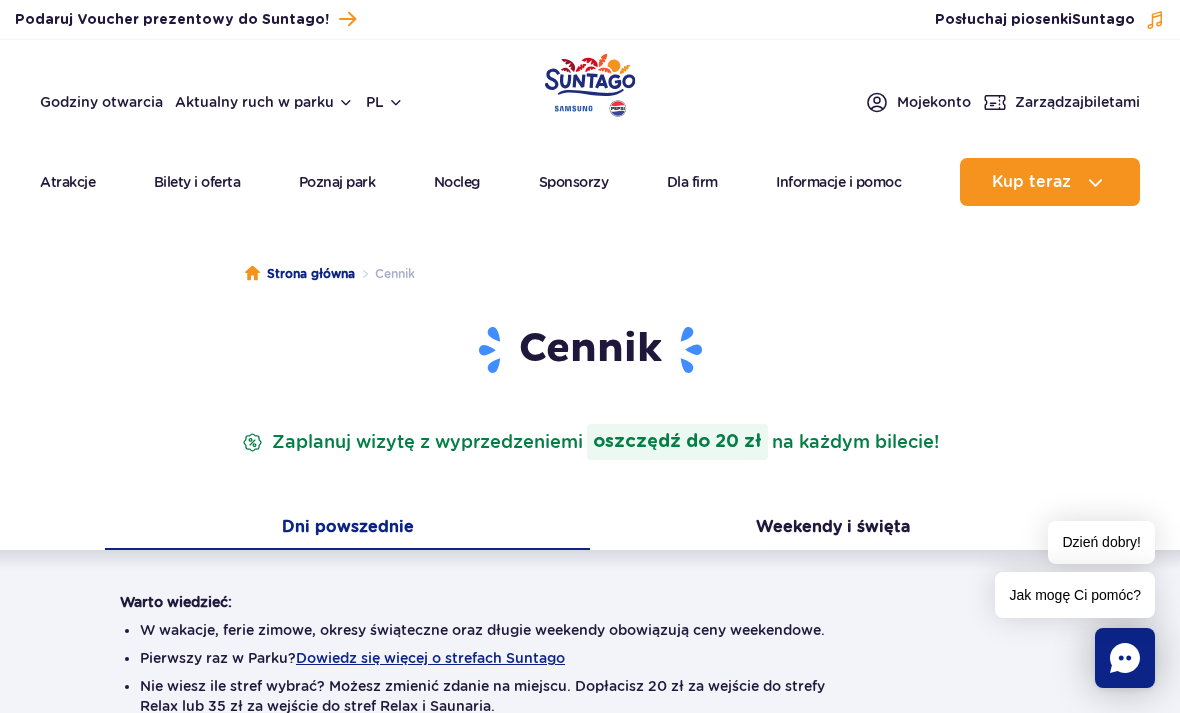 scroll, scrollTop: 0, scrollLeft: 0, axis: both 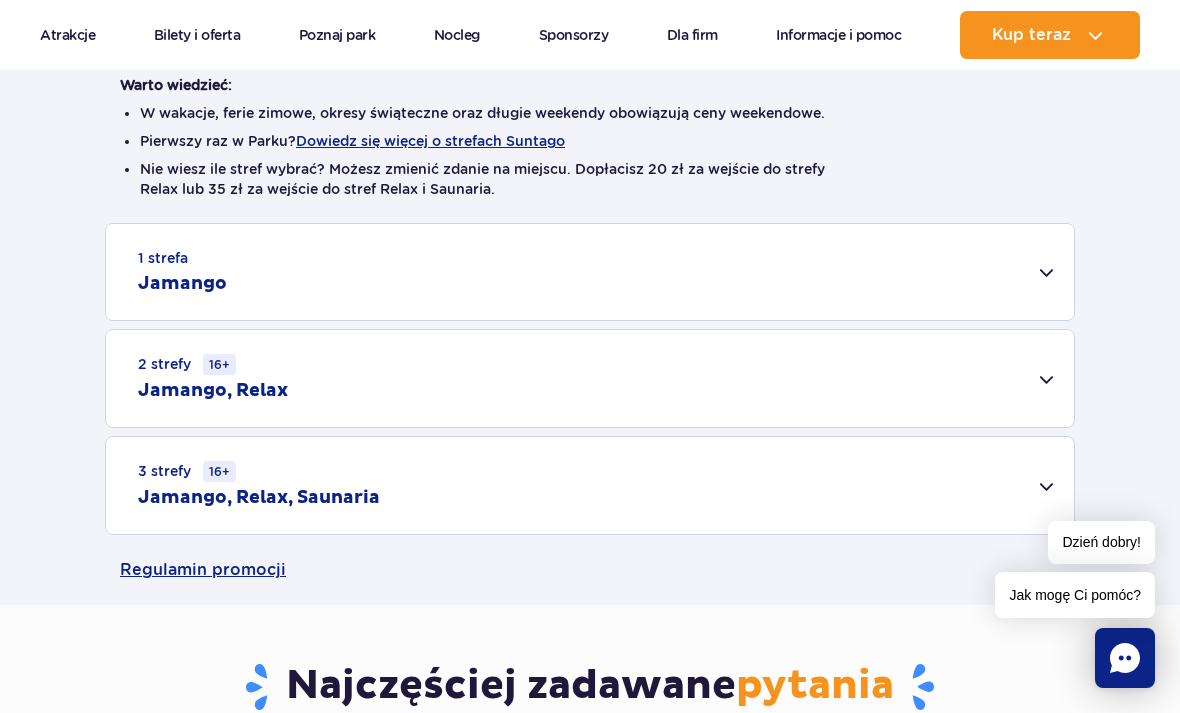 click on "1 strefa
Jamango" at bounding box center (590, 272) 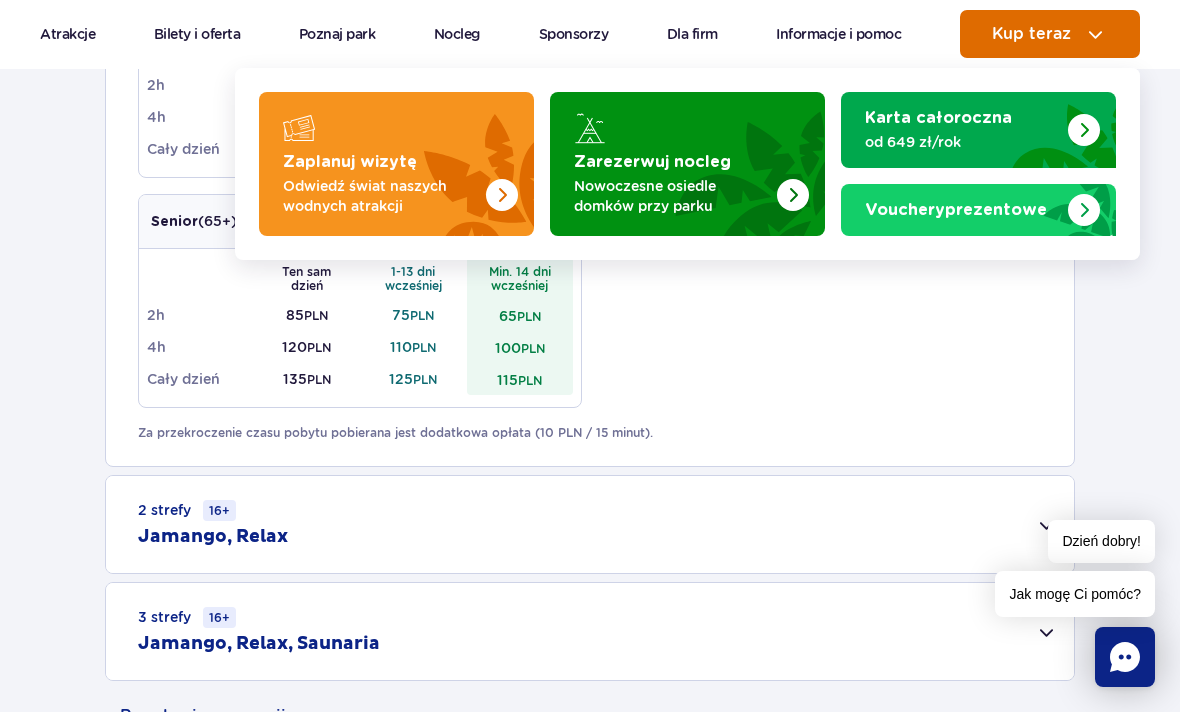 scroll, scrollTop: 1103, scrollLeft: 0, axis: vertical 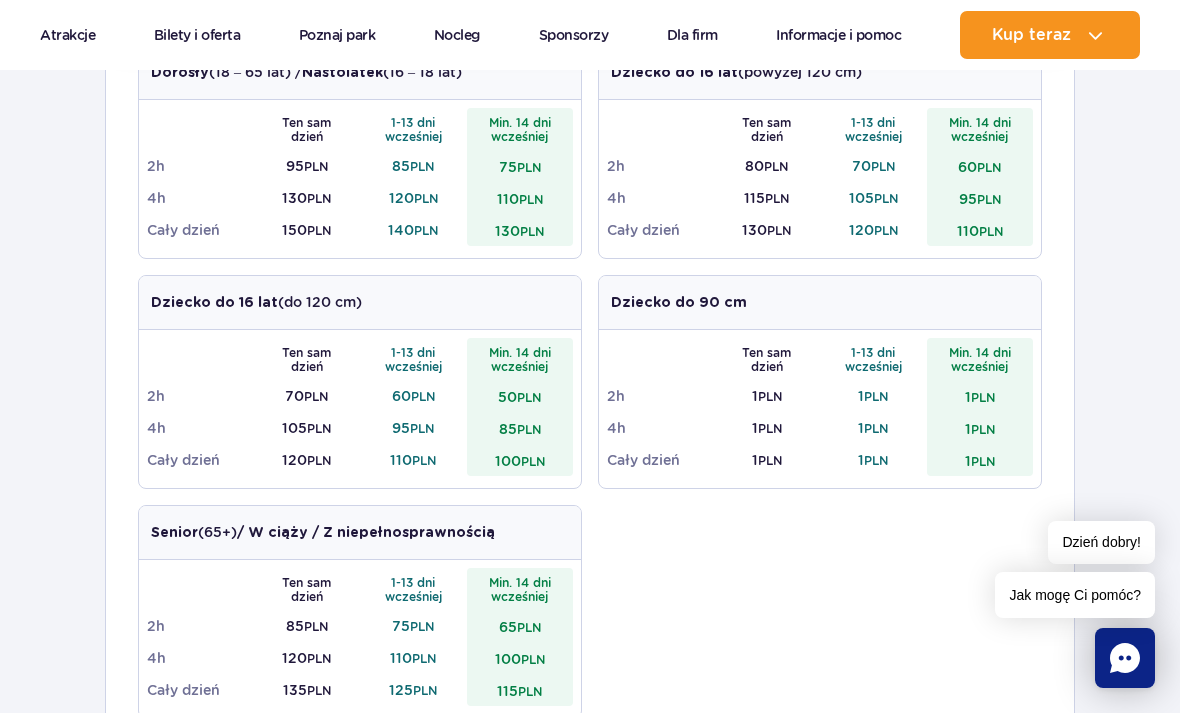 click on "140  PLN" at bounding box center [413, 230] 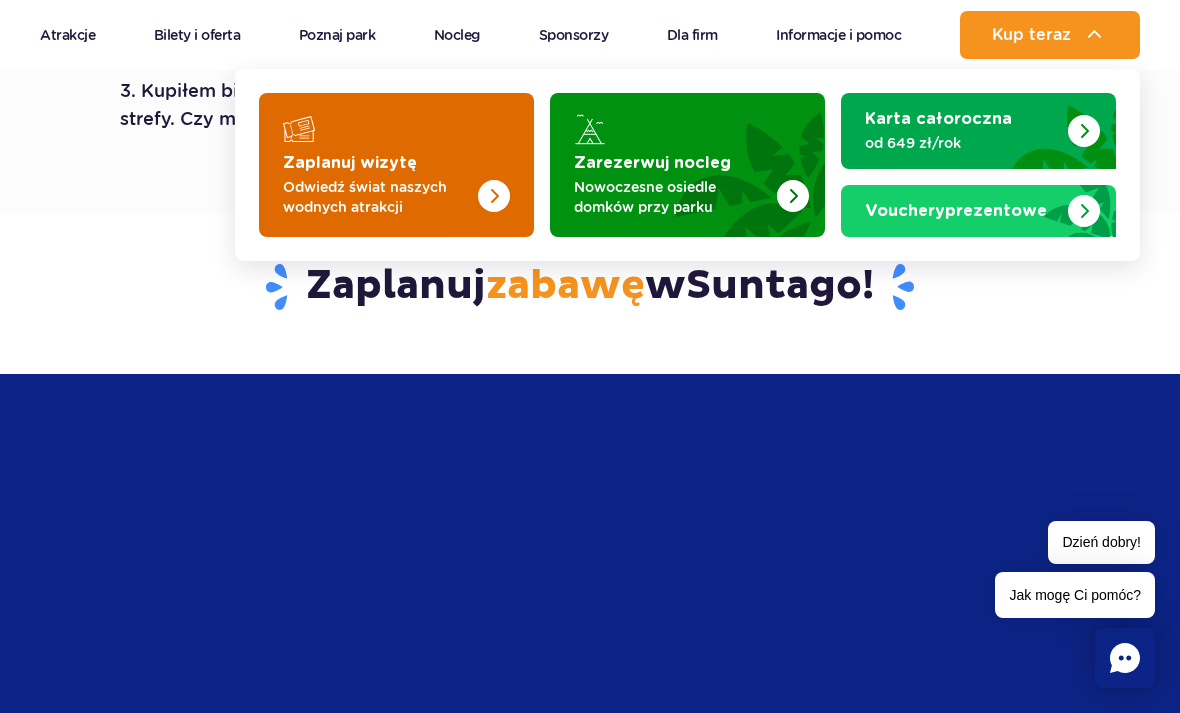 scroll, scrollTop: 1362, scrollLeft: 0, axis: vertical 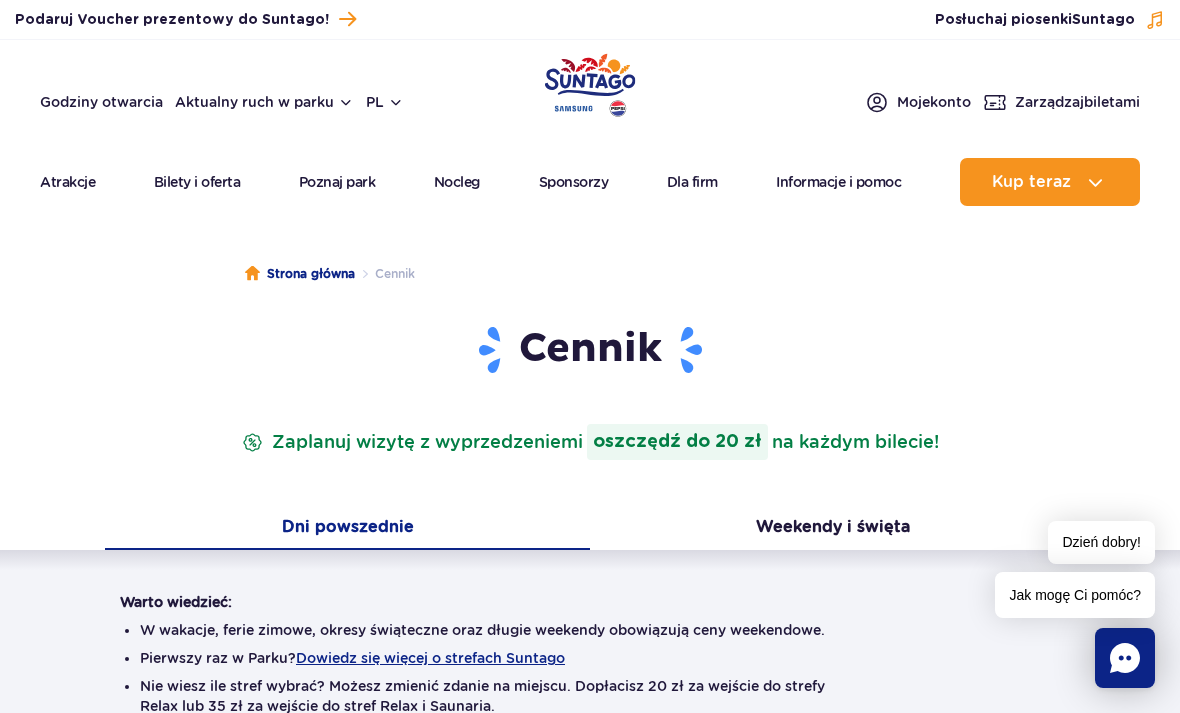 click on "Warto wiedzieć:
W wakacje, ferie zimowe, okresy świąteczne oraz długie weekendy obowiązują ceny weekendowe.
Pierwszy raz w Parku?  Dowiedz się więcej o strefach Suntago
Nie wiesz ile stref wybrać? Możesz zmienić zdanie na miejscu. Dopłacisz 20 zł za wejście do strefy  Relax lub 35 zł za wejście do stref Relax i Saunaria.
1 strefa
Jamango
Dorosły  (18 – 65 lat) /  Nastolatek  (16 – 18 lat)
Ten sam dzień
1-13 dni 2h 95" at bounding box center (590, 801) 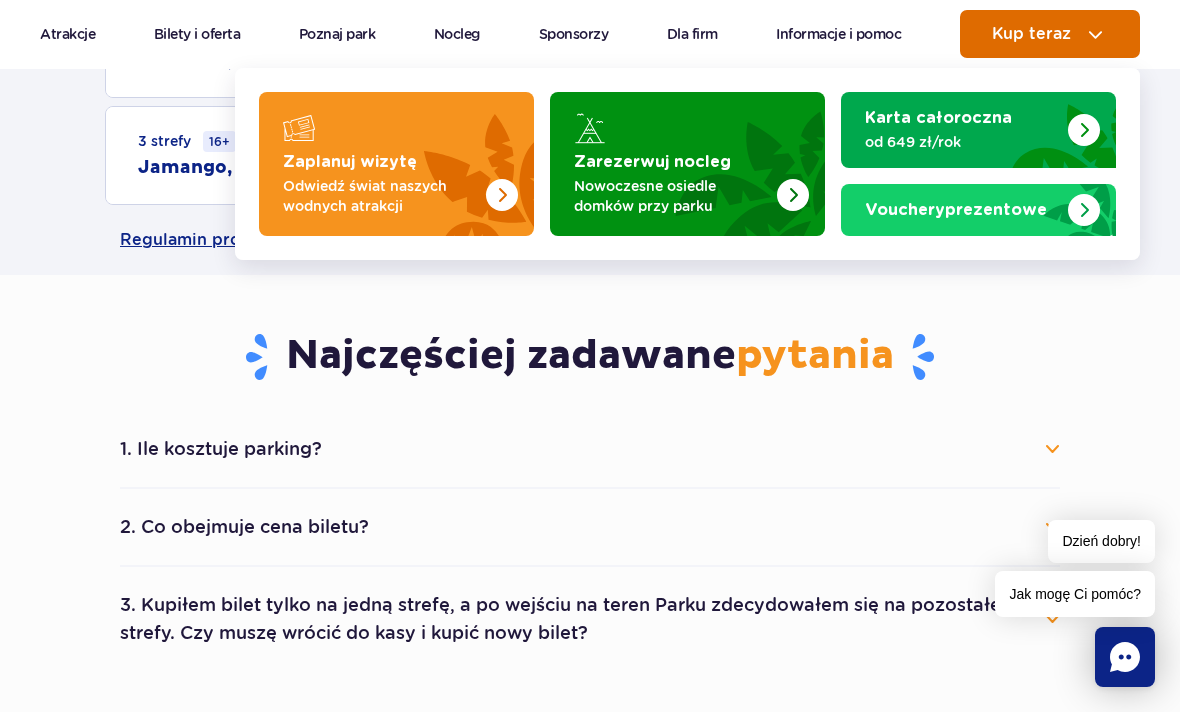 scroll, scrollTop: 847, scrollLeft: 0, axis: vertical 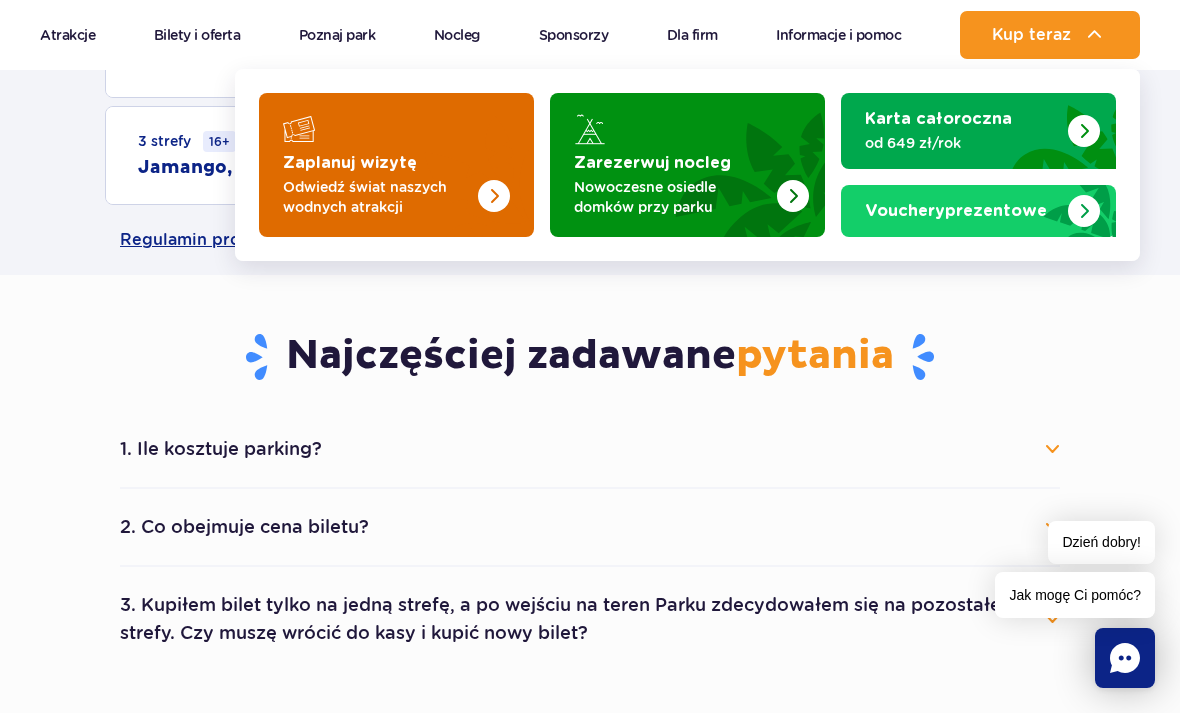click at bounding box center (454, 159) 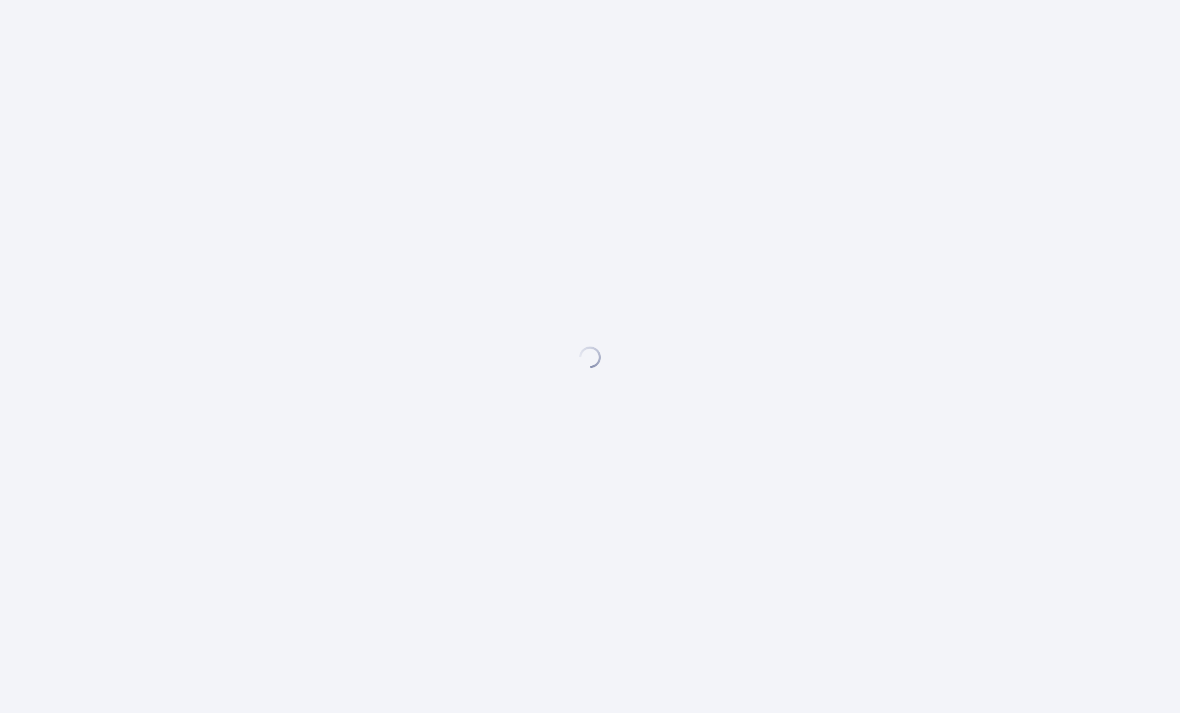 scroll, scrollTop: 0, scrollLeft: 0, axis: both 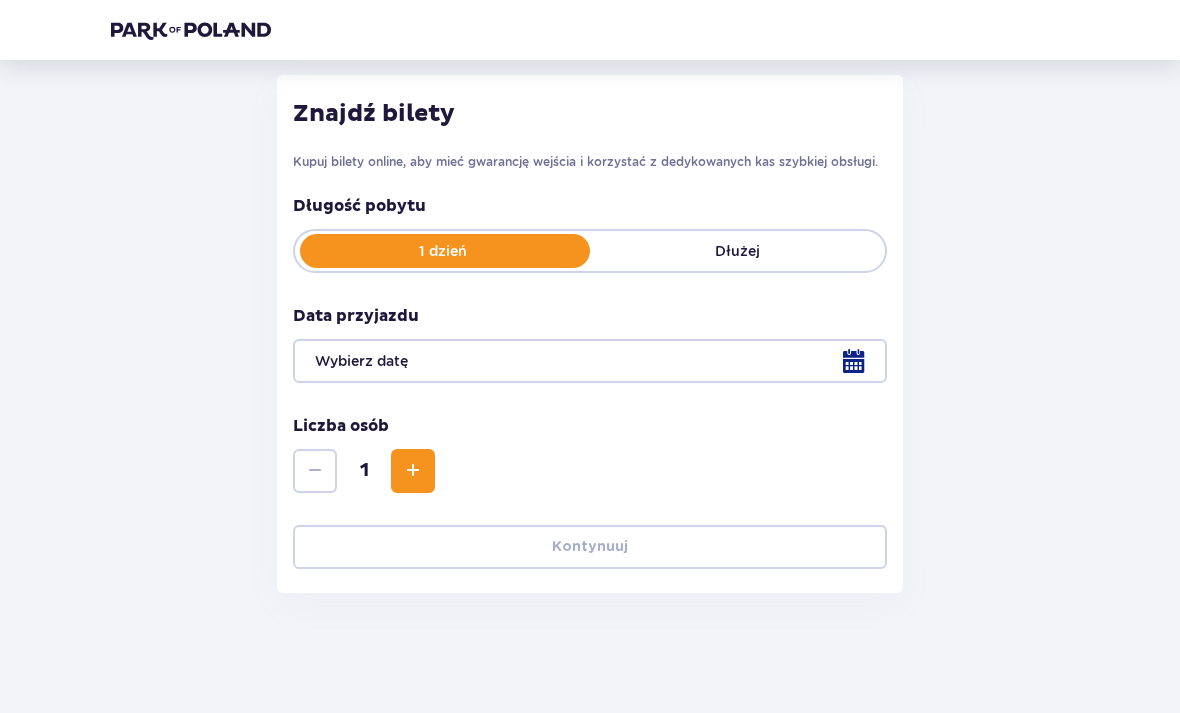 click at bounding box center [590, 361] 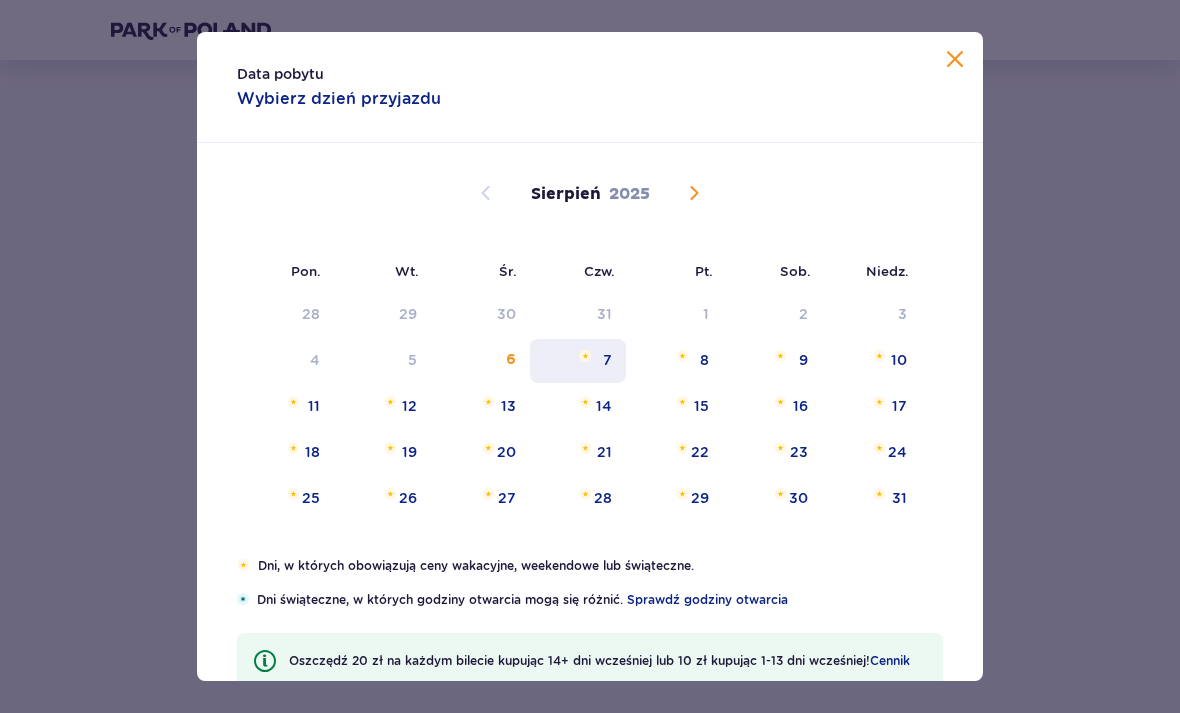 click at bounding box center [585, 356] 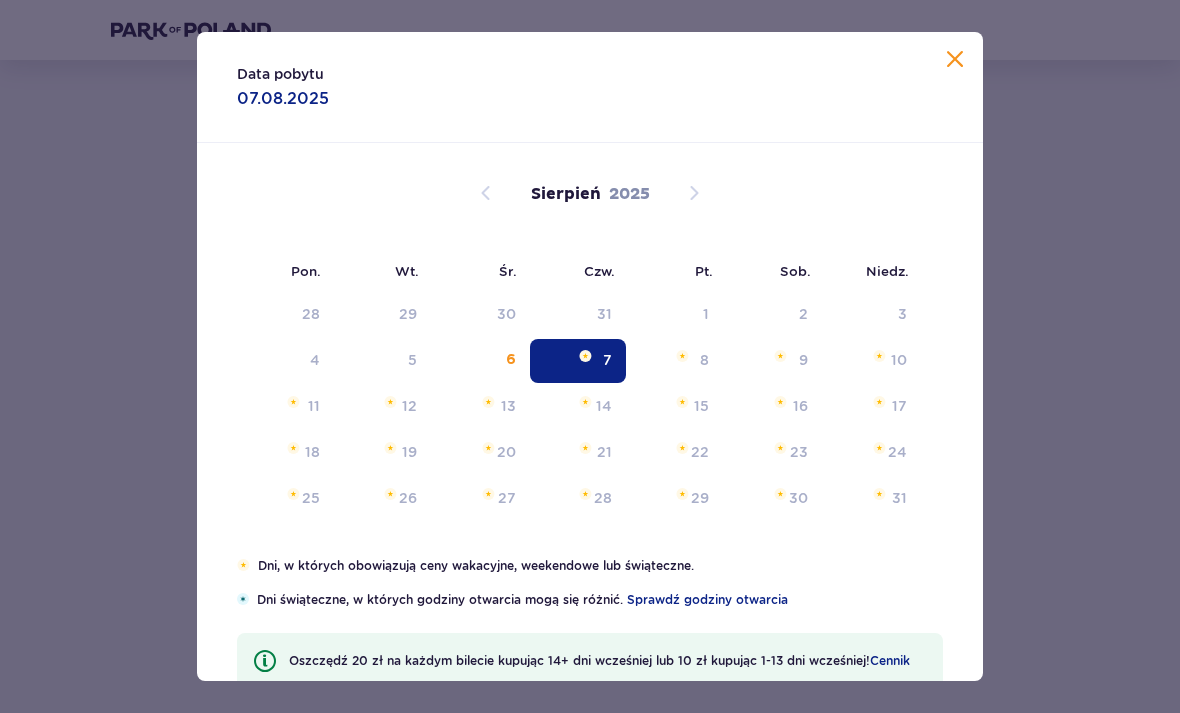 type on "07.08.25" 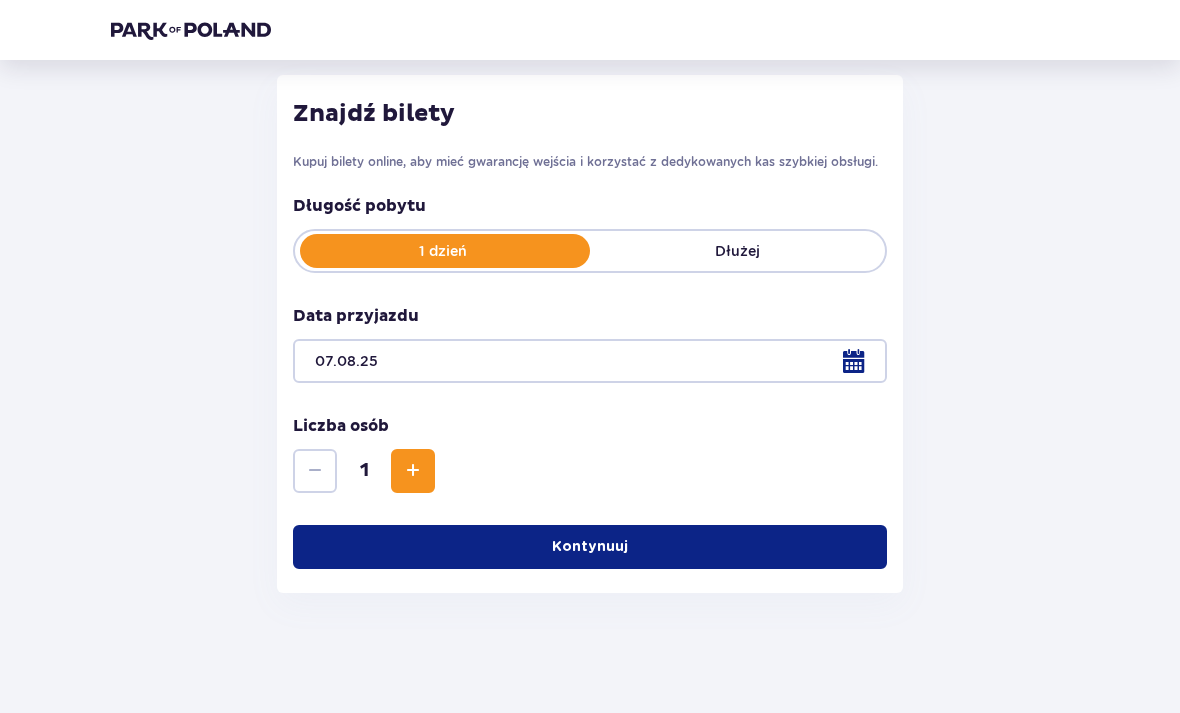 click at bounding box center (413, 471) 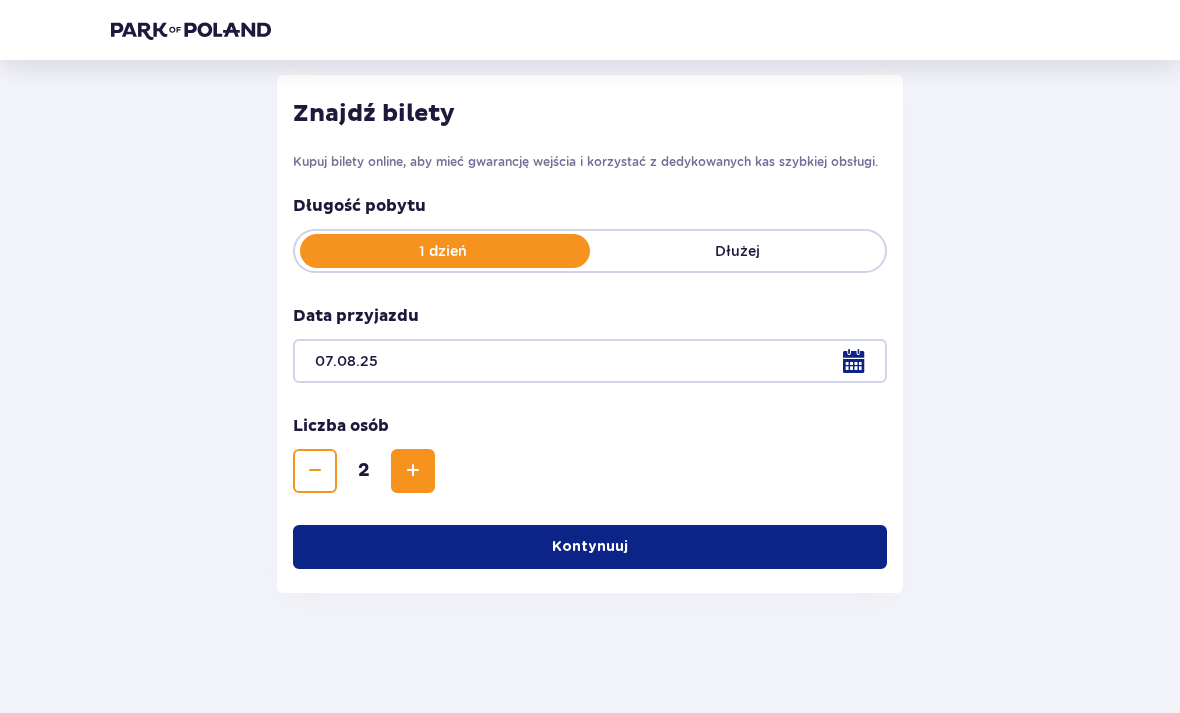 click on "Kontynuuj" at bounding box center [590, 547] 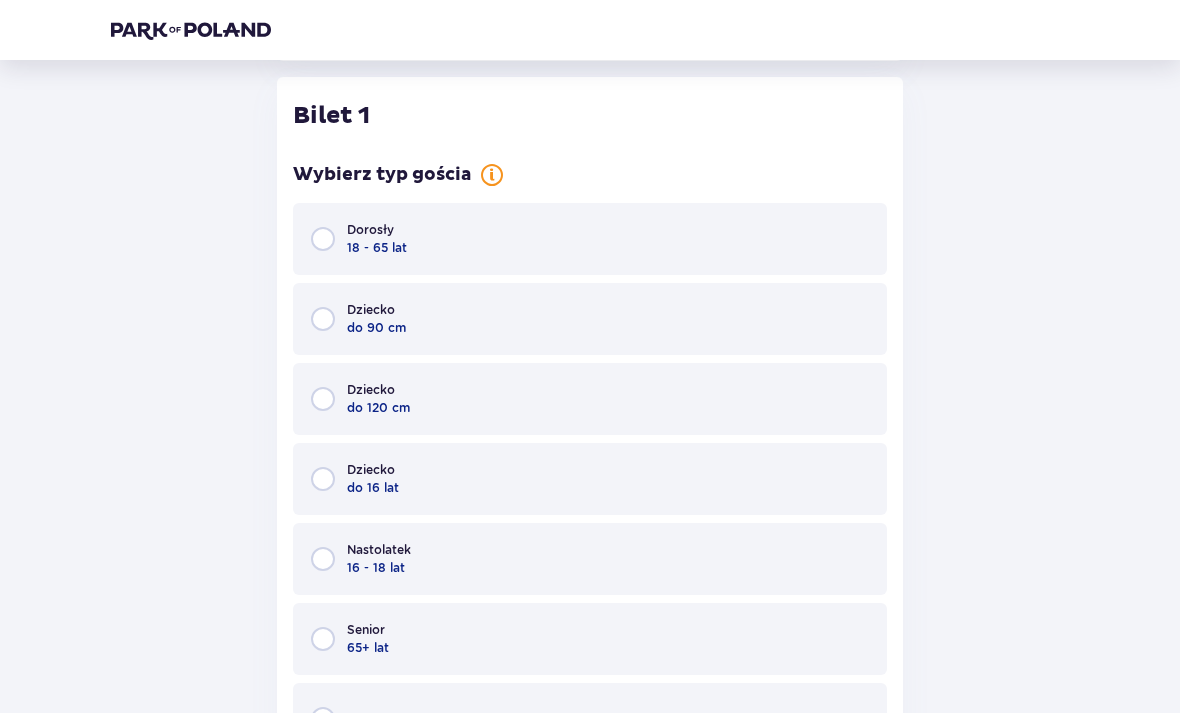 scroll, scrollTop: 784, scrollLeft: 0, axis: vertical 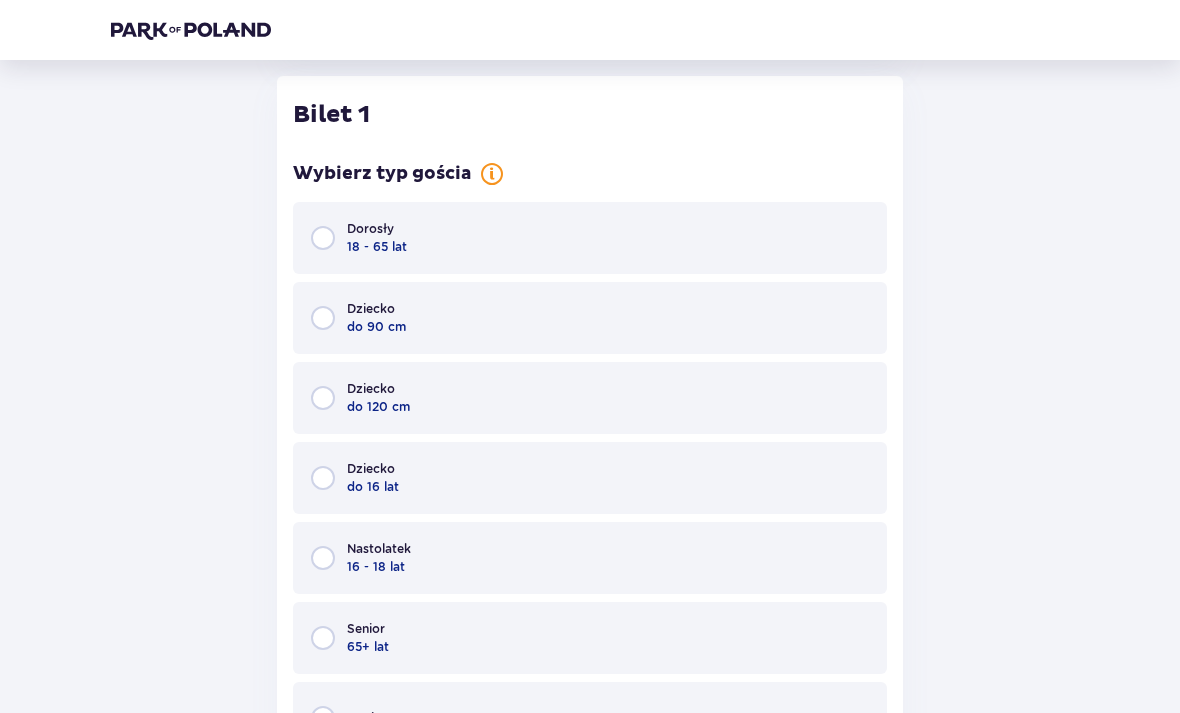 click on "Dziecko" at bounding box center [371, 469] 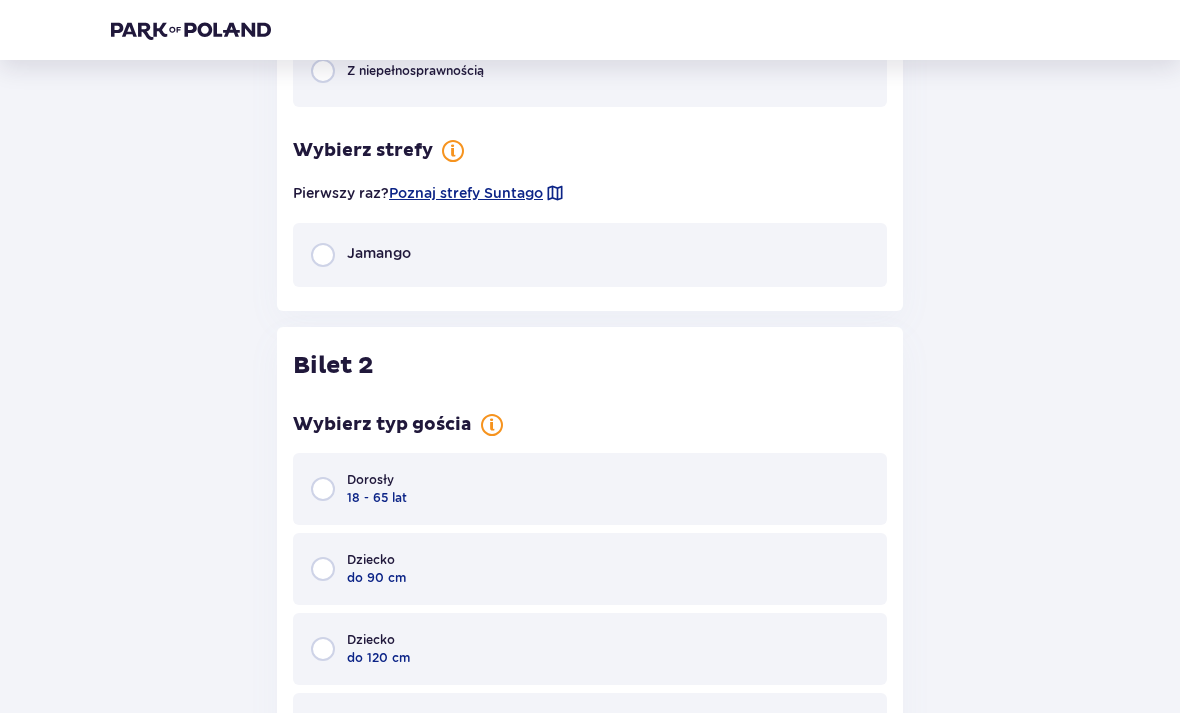 scroll, scrollTop: 1574, scrollLeft: 0, axis: vertical 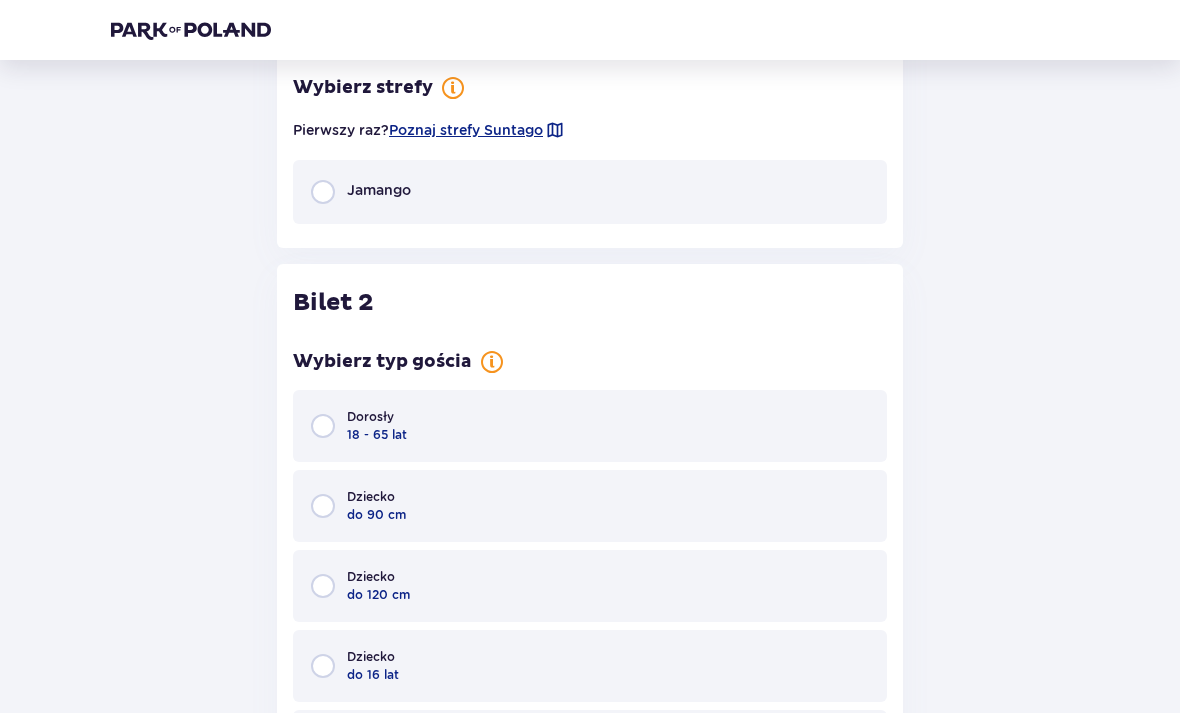 click on "18 - 65 lat" at bounding box center (377, 435) 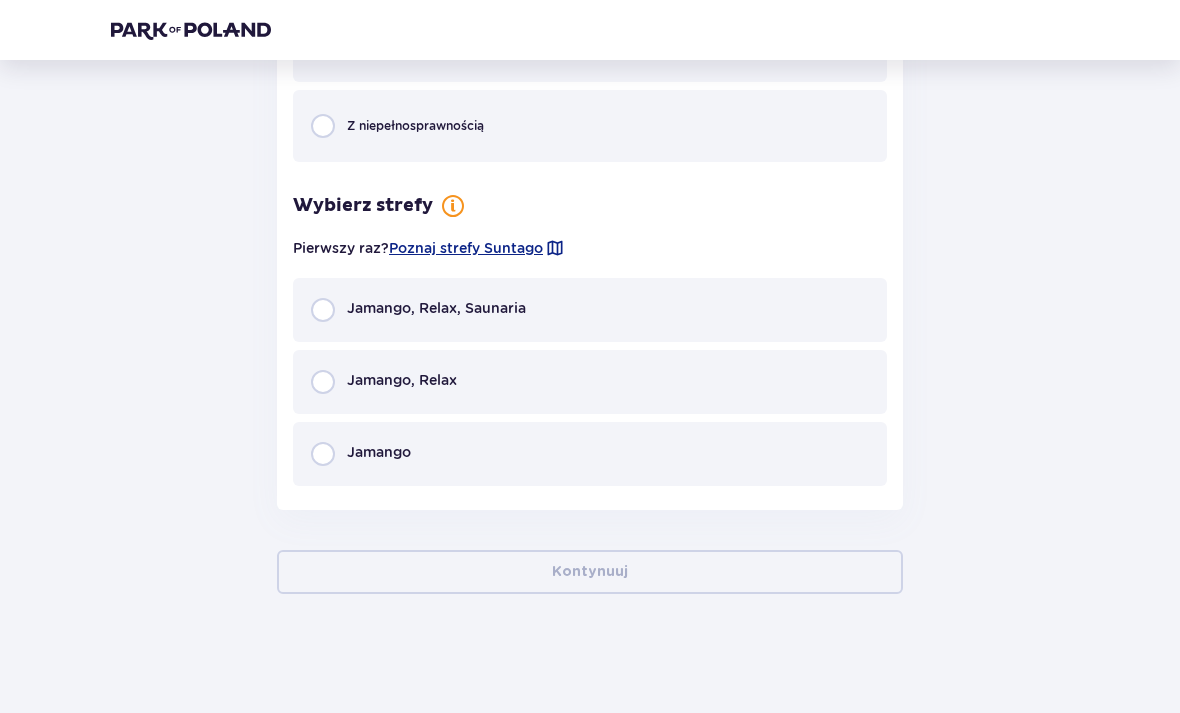 scroll, scrollTop: 2435, scrollLeft: 0, axis: vertical 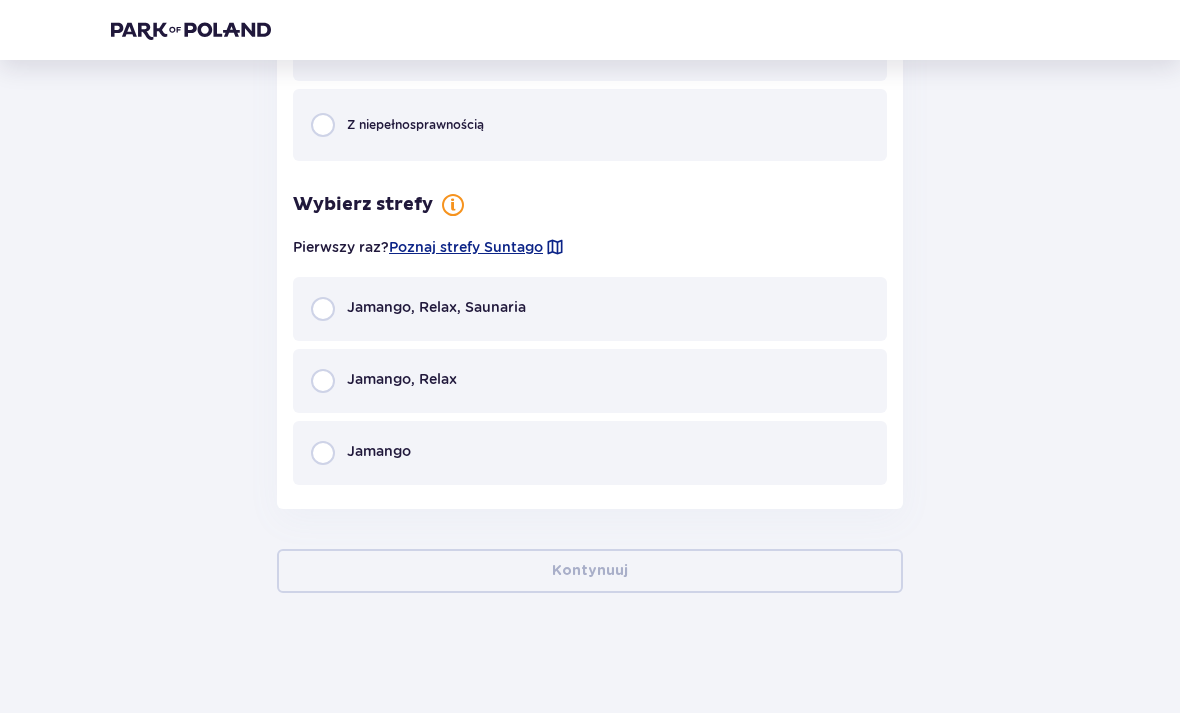 click on "Jamango" at bounding box center [590, 453] 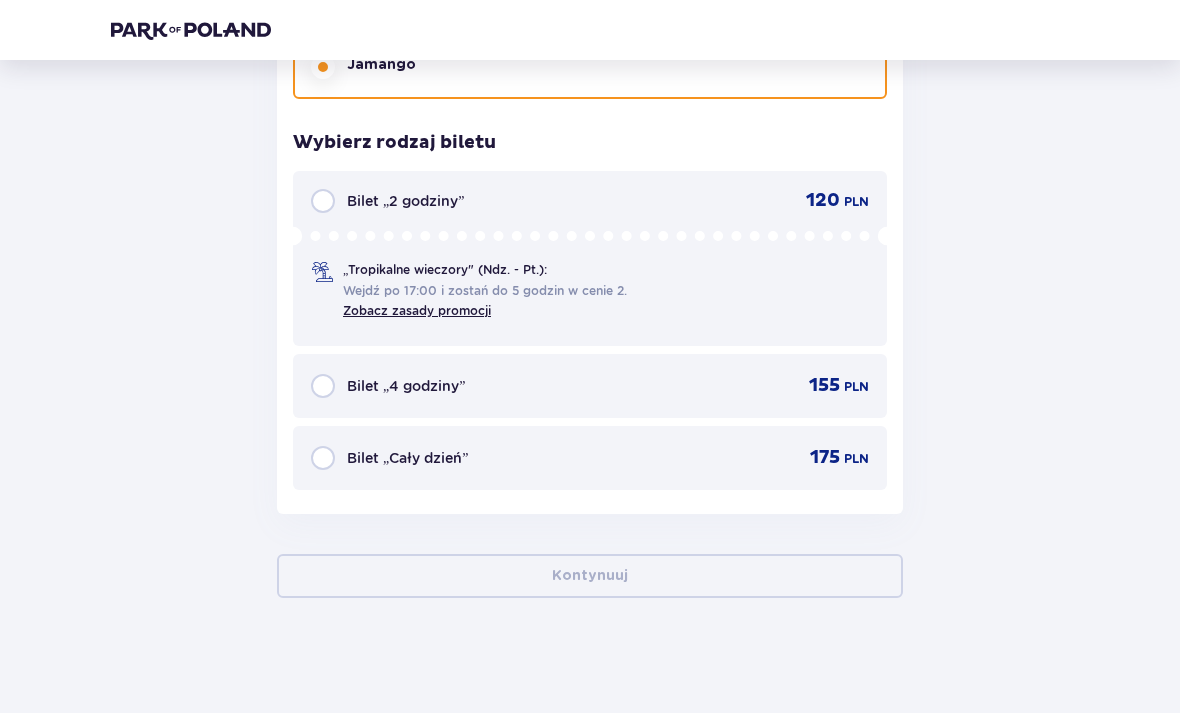 scroll, scrollTop: 2822, scrollLeft: 0, axis: vertical 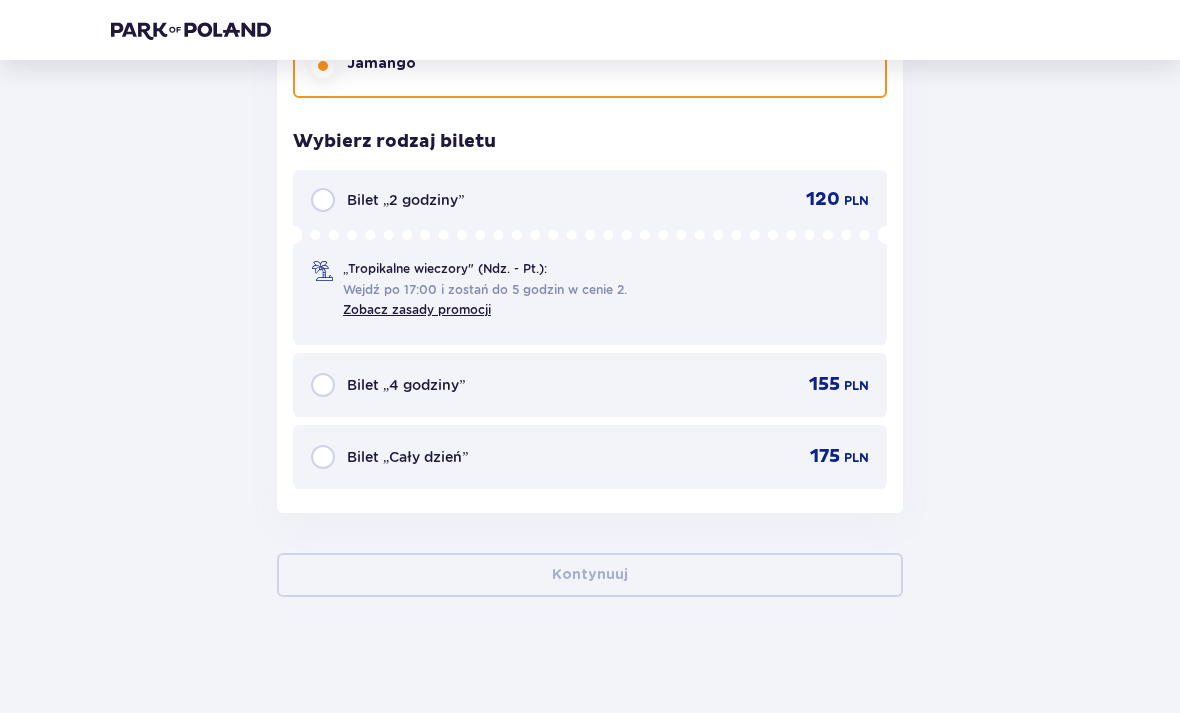 click on "Bilet   2 Wybierz typ gościa Dorosły 18 - 65 lat Dziecko do 90 cm Dziecko do 120 cm Dziecko do 16 lat Nastolatek 16 - 18 lat Senior 65+ lat W ciąży Z niepełno­sprawnością Wybierz strefy Pierwszy raz?  Poznaj strefy Suntago Jamango, Relax, Saunaria Jamango, Relax Jamango Wybierz rodzaj biletu Bilet „2 godziny”   120 PLN „Tropikalne wieczory" (Ndz. - Pt.): Wejdź po 17:00 i zostań do 5 godzin w cenie 2. Zobacz zasady promocji Bilet „4 godziny”   155 PLN Bilet „Cały dzień”   175 PLN" at bounding box center [590, -236] 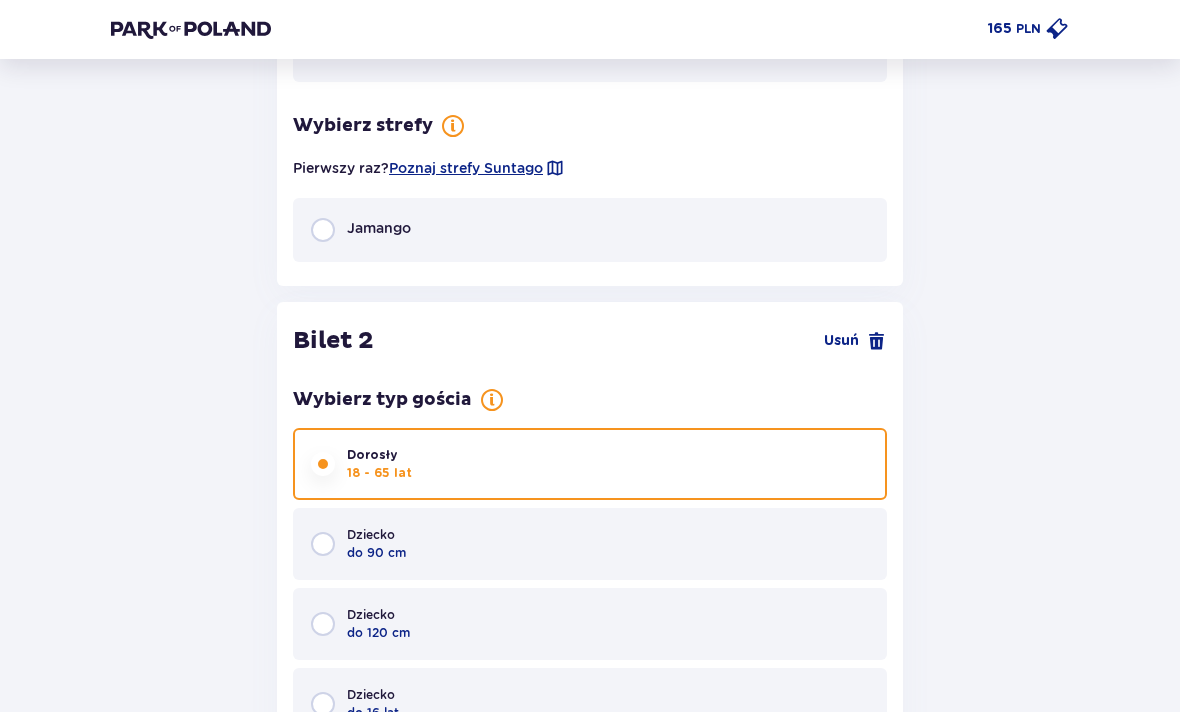 scroll, scrollTop: 1536, scrollLeft: 0, axis: vertical 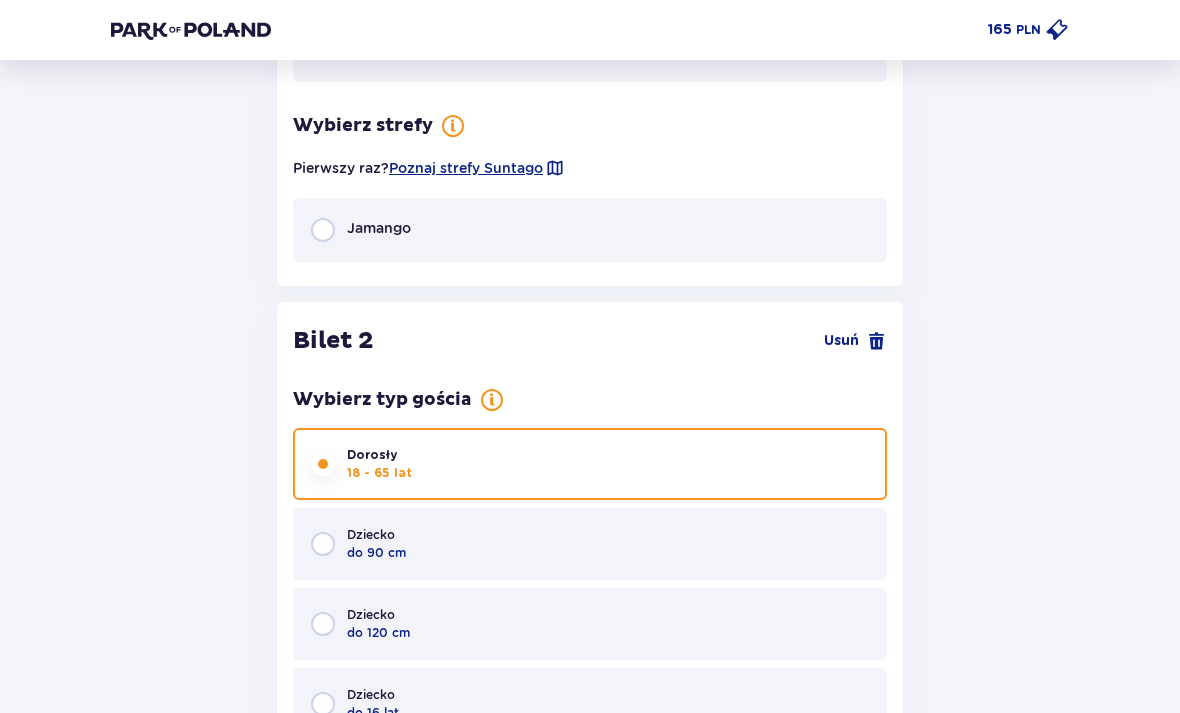 click on "Jamango" at bounding box center [590, 230] 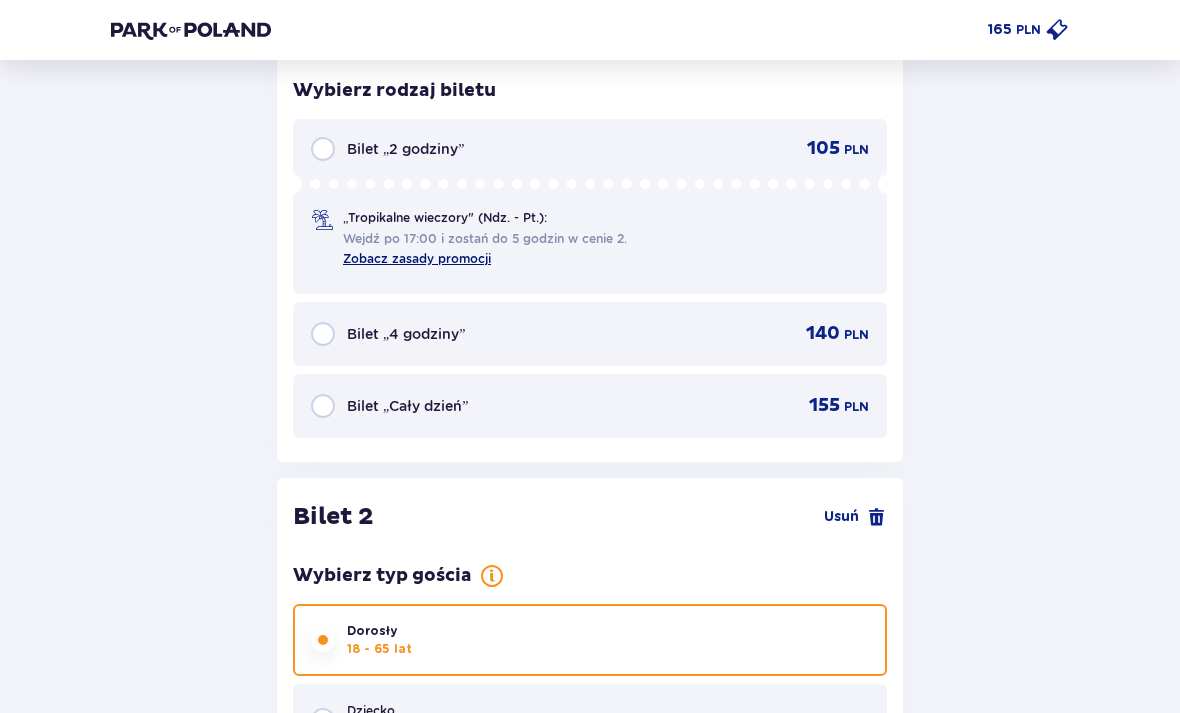 scroll, scrollTop: 1754, scrollLeft: 0, axis: vertical 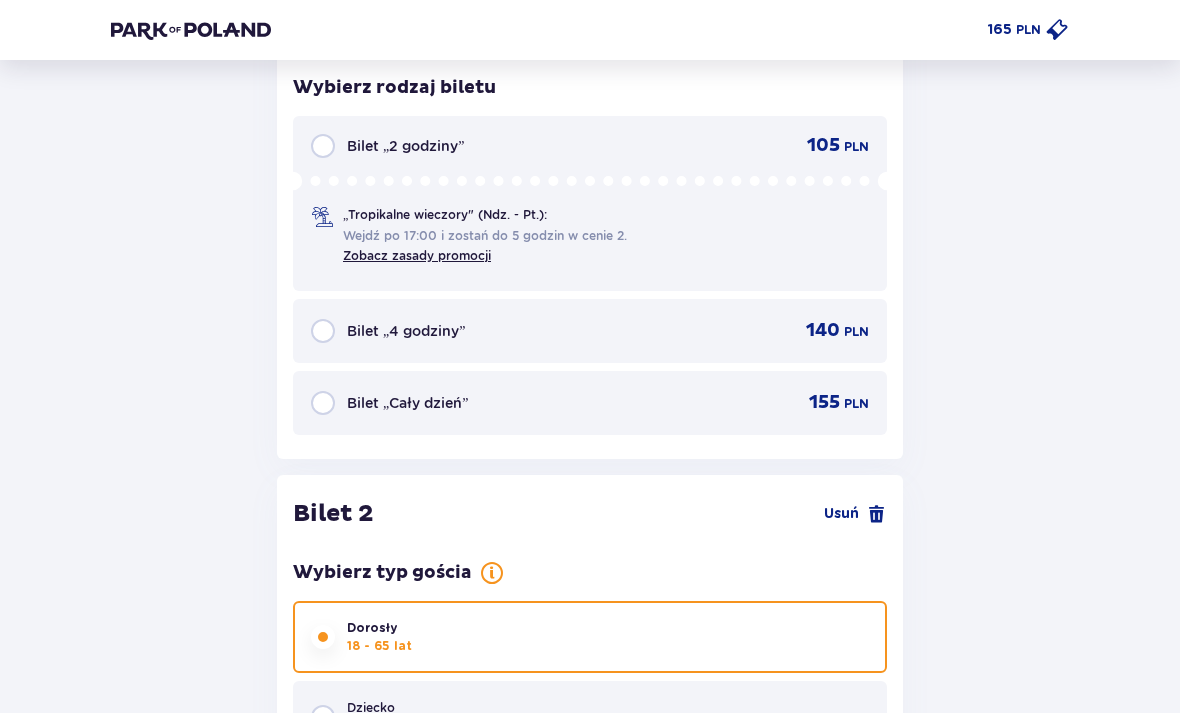 click on "Bilet „Cały dzień”" at bounding box center (407, 403) 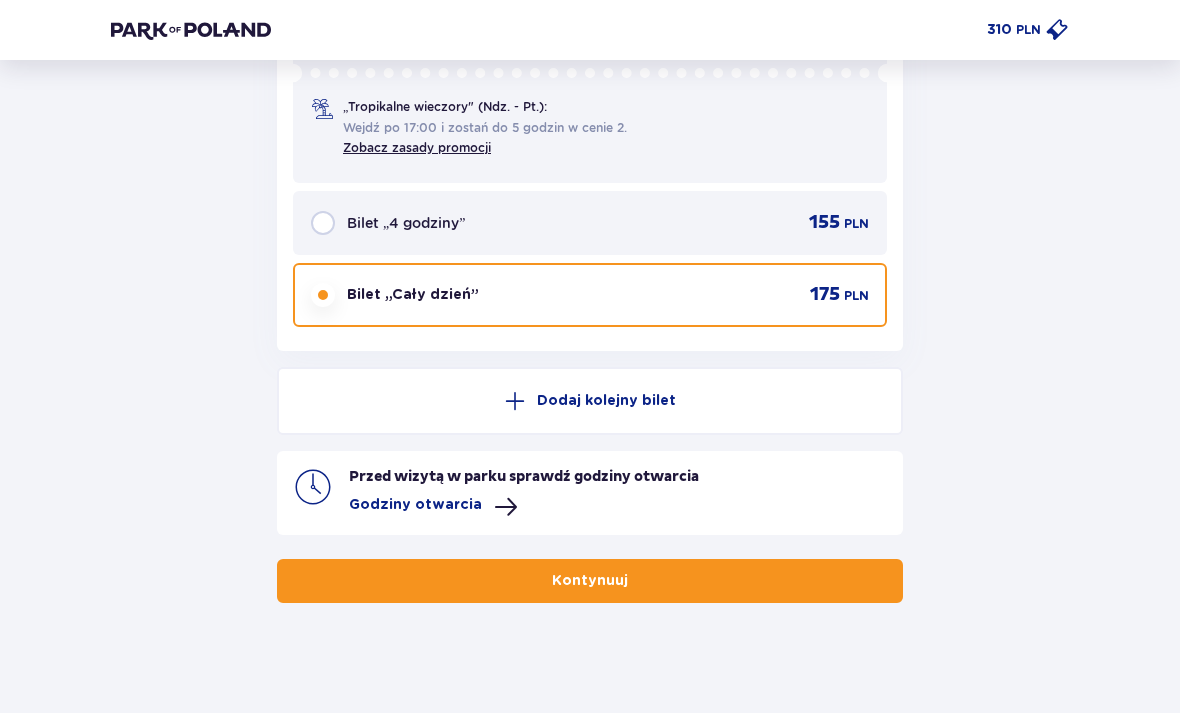 scroll, scrollTop: 3377, scrollLeft: 0, axis: vertical 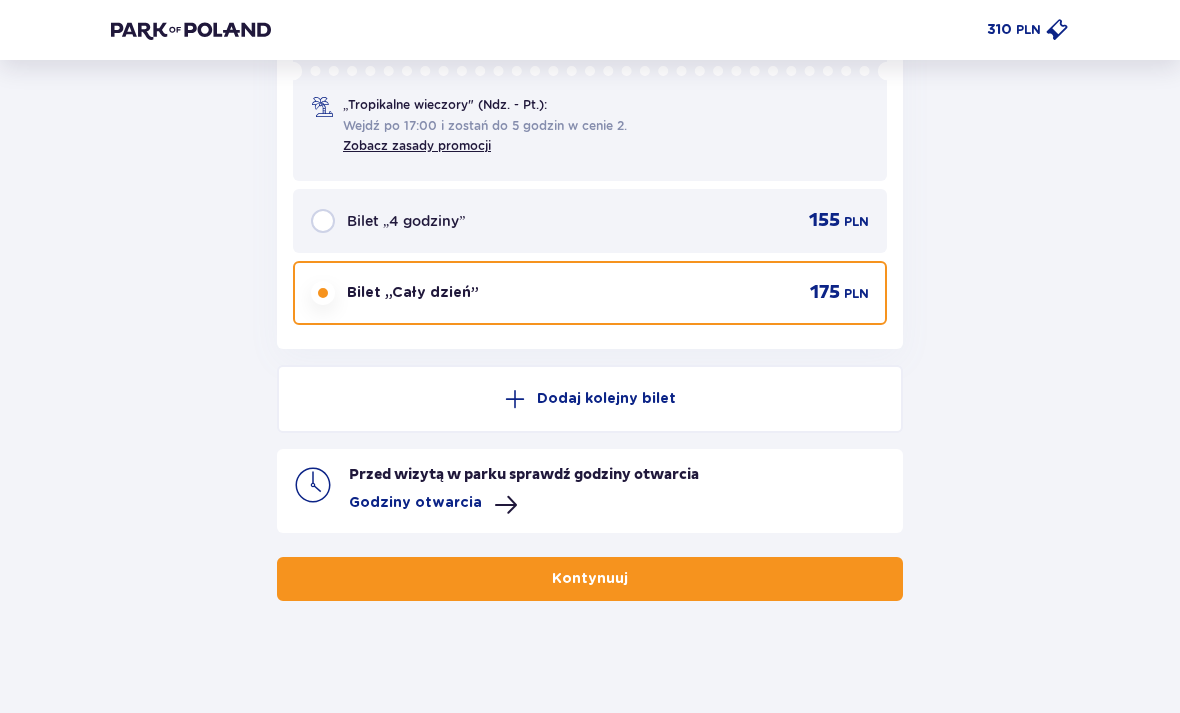 click on "Kontynuuj" at bounding box center (590, 579) 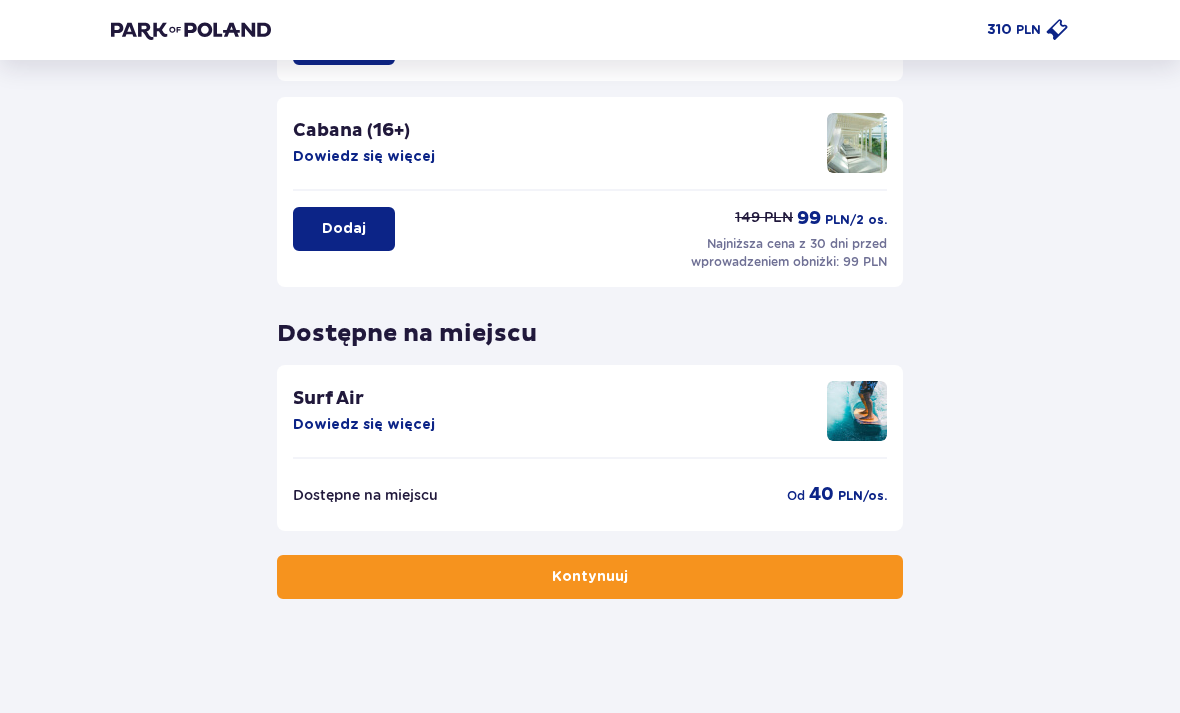 scroll, scrollTop: 493, scrollLeft: 0, axis: vertical 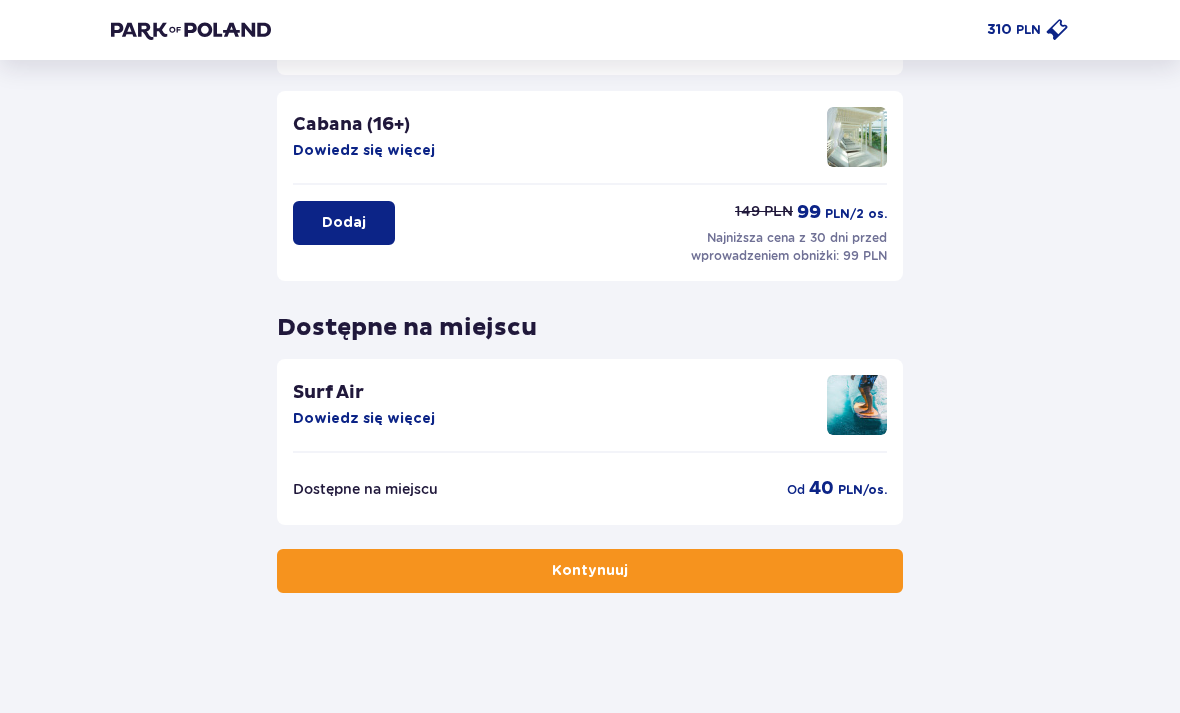 click on "Wróć Pomiń ten krok Udogodnienia i atrakcje PROMOCJA ONLINE Wellness & SPA (16+) Dowiedz się więcej Dodaj od 116,10 PLN -10% na zabiegi Suntago Bus Dowiedz się więcej Dodaj od 9 PLN Cabana (16+) Dowiedz się więcej Dodaj 149 PLN 99 PLN /2 os. Najniższa cena z 30 dni przed wprowadzeniem obniżki:   99 PLN Dostępne na miejscu Surf Air Dowiedz się więcej Dostępne na miejscu od 40 PLN /os. Kontynuuj" at bounding box center [590, 140] 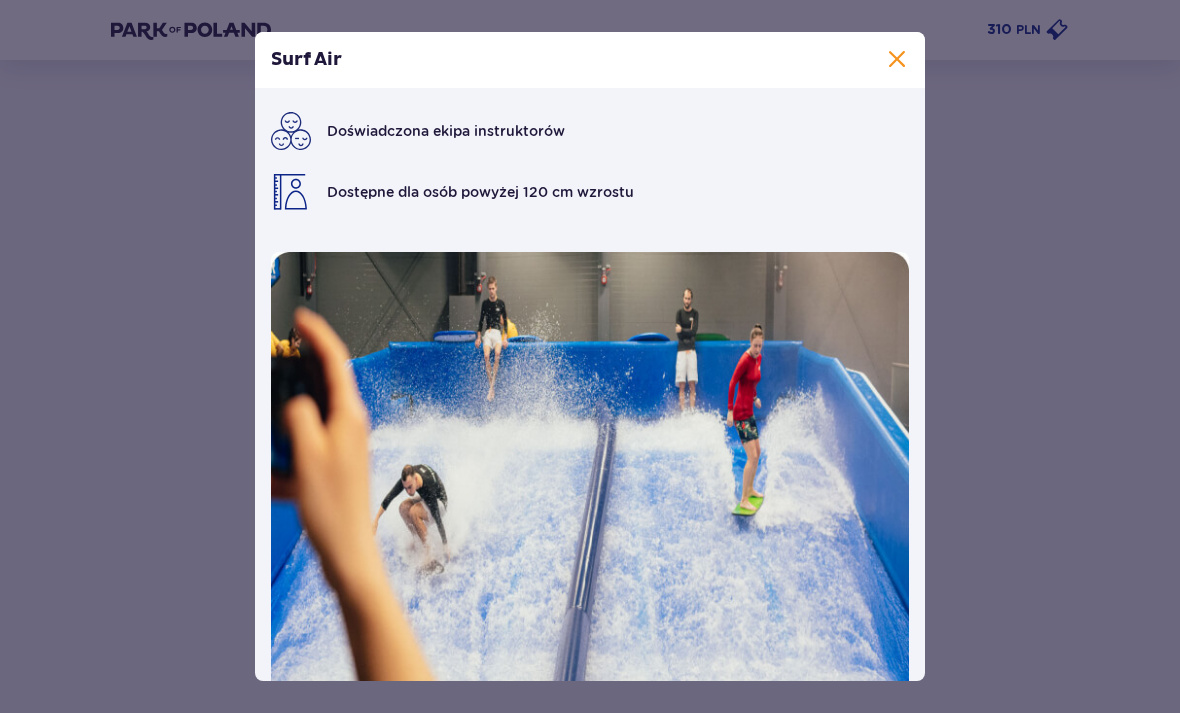 drag, startPoint x: 800, startPoint y: 223, endPoint x: 794, endPoint y: 322, distance: 99.18165 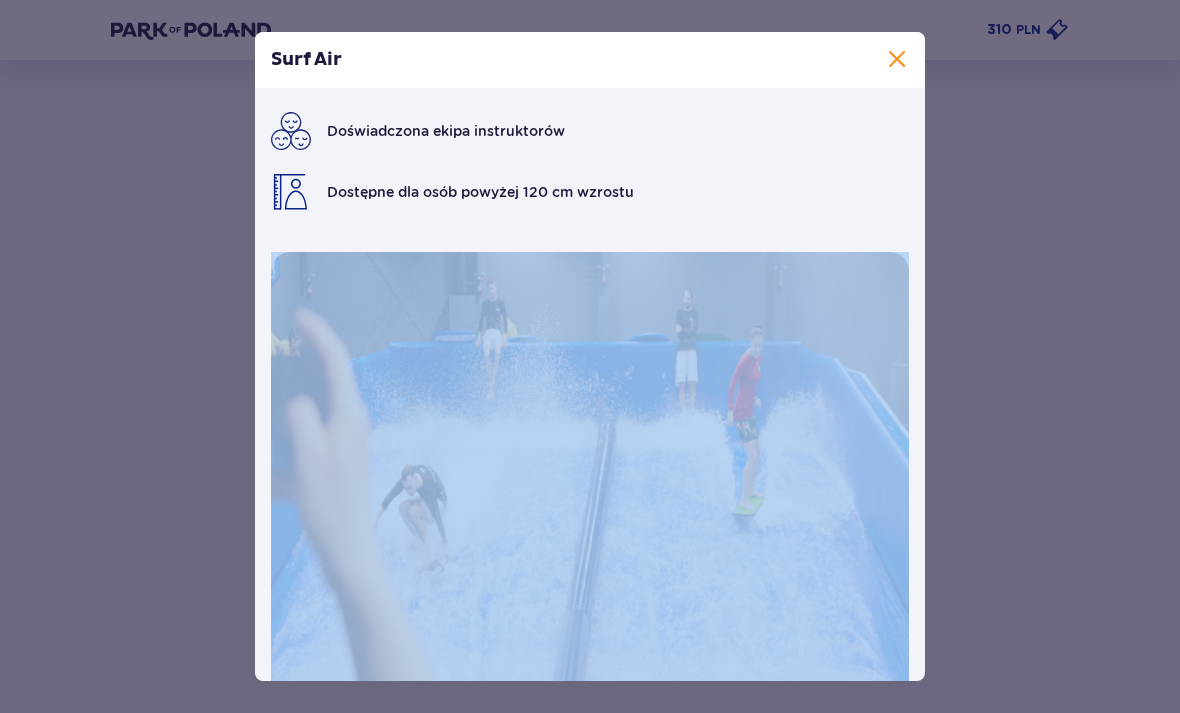 click at bounding box center (897, 60) 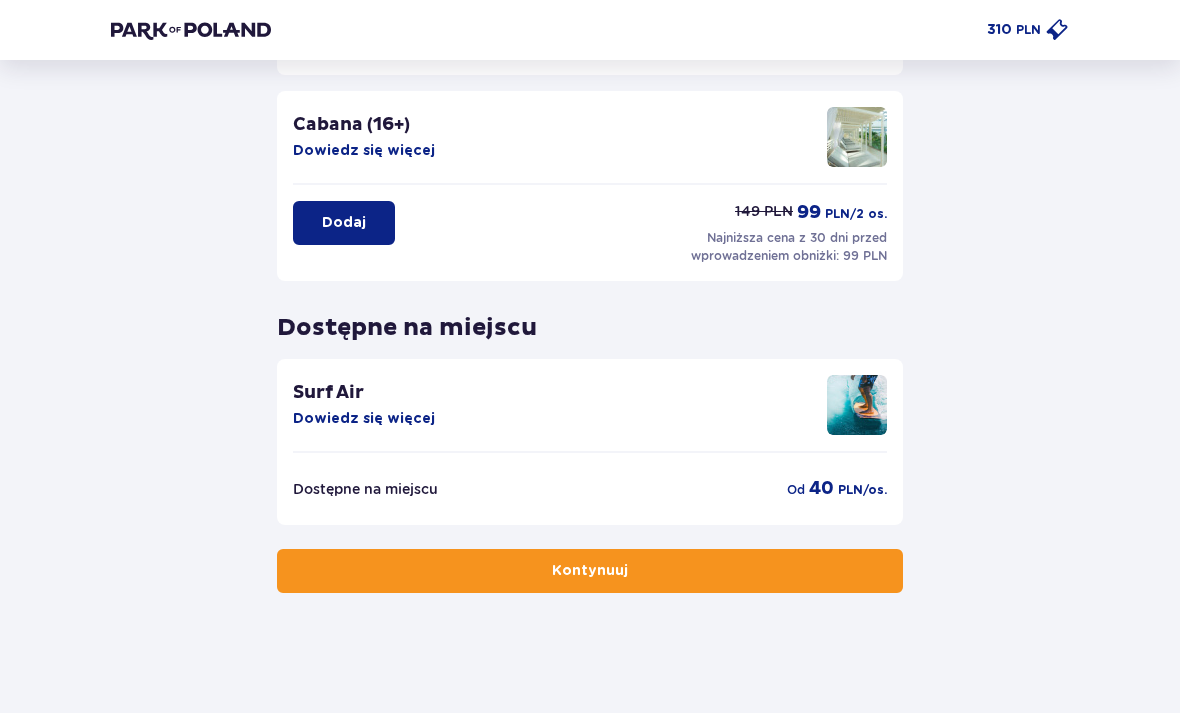 click on "od" at bounding box center [796, 490] 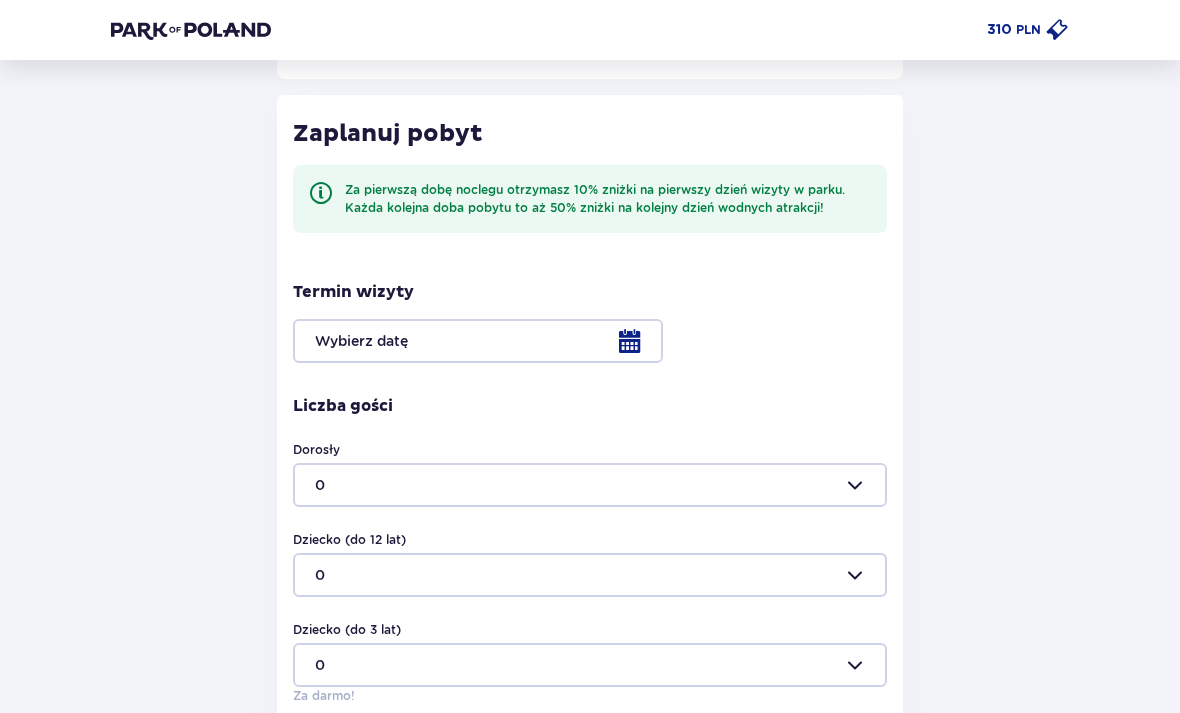 scroll, scrollTop: 350, scrollLeft: 0, axis: vertical 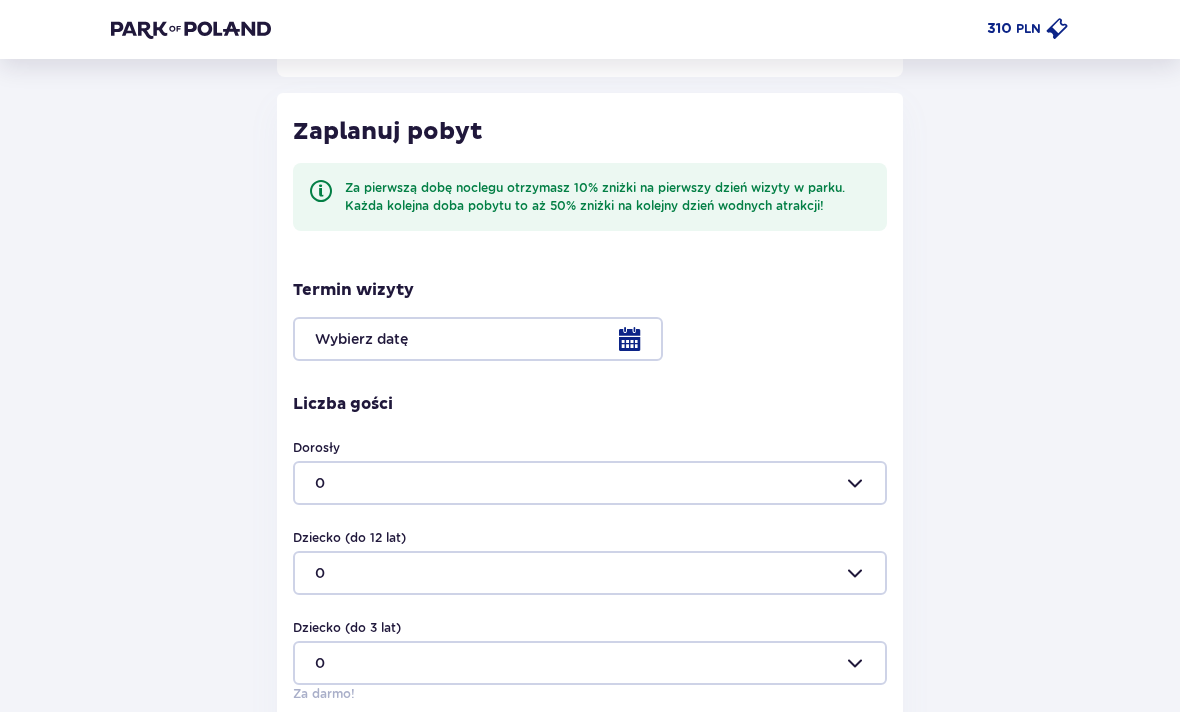 click at bounding box center (590, 340) 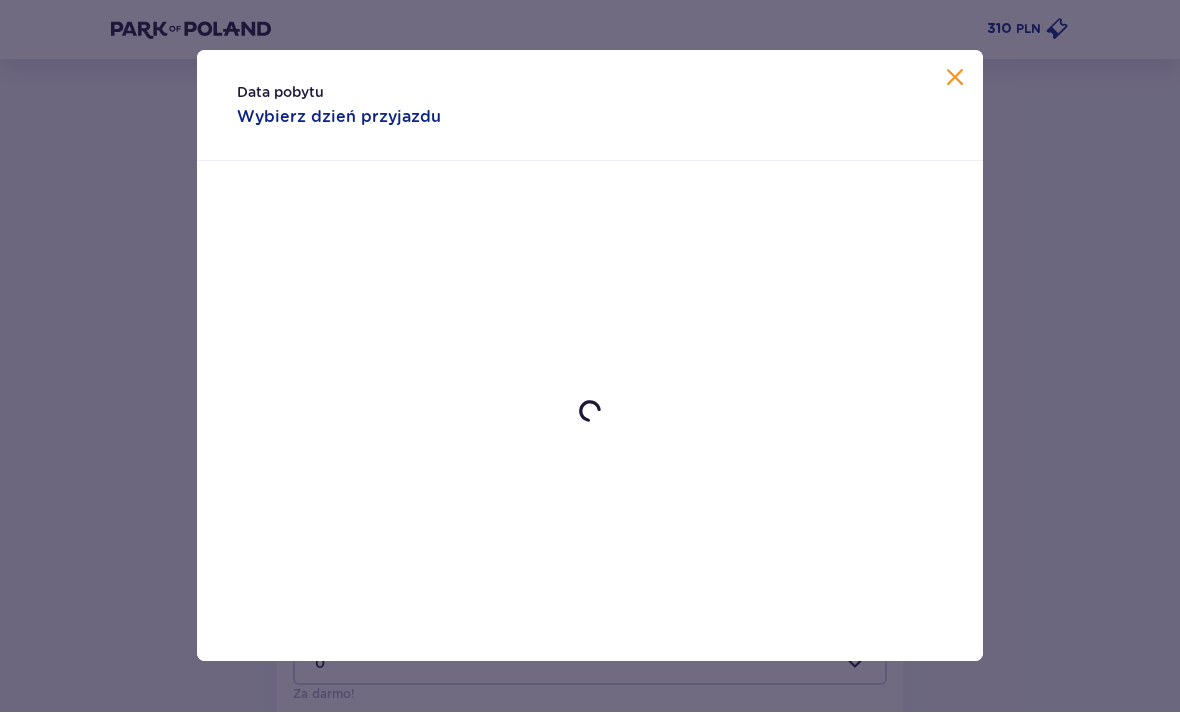 scroll, scrollTop: 351, scrollLeft: 0, axis: vertical 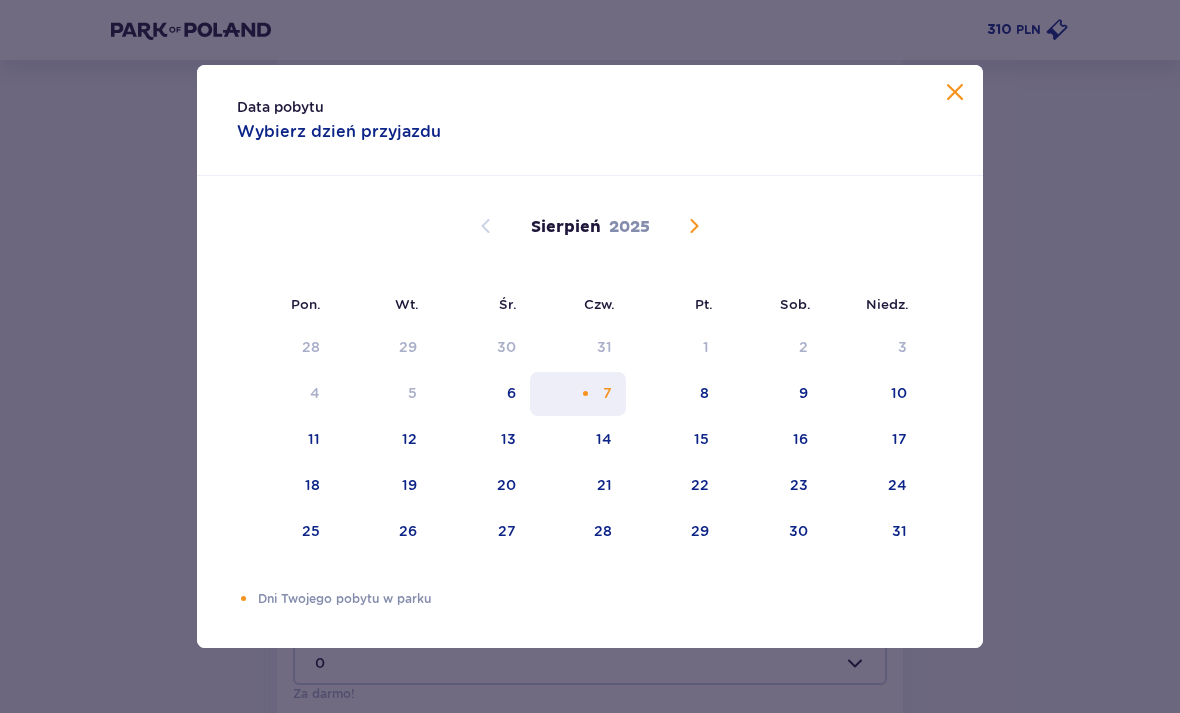 click on "7" at bounding box center [607, 393] 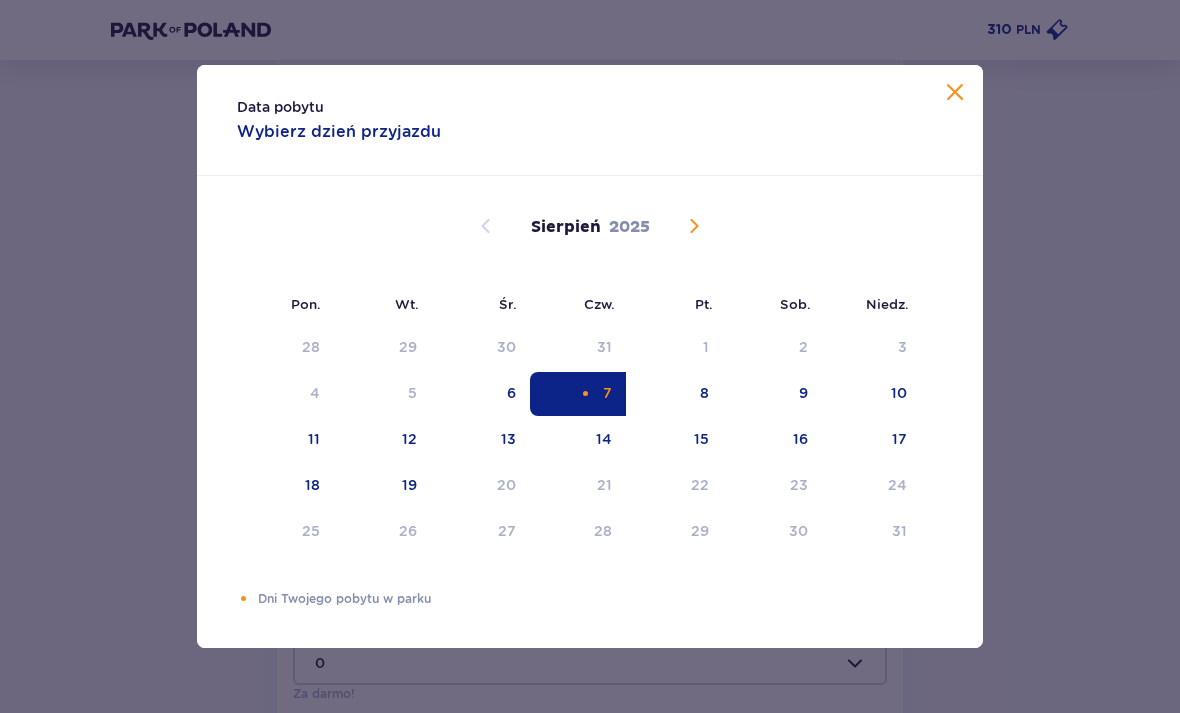 click on "7" at bounding box center (578, 394) 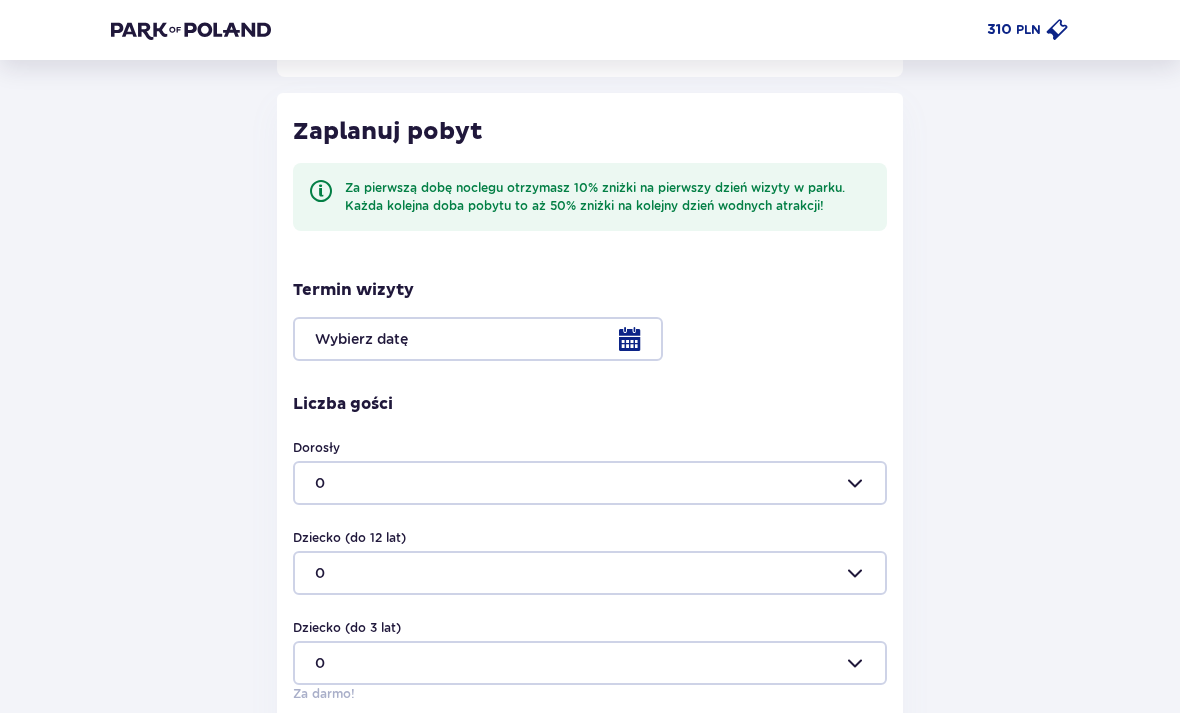 click at bounding box center [590, 339] 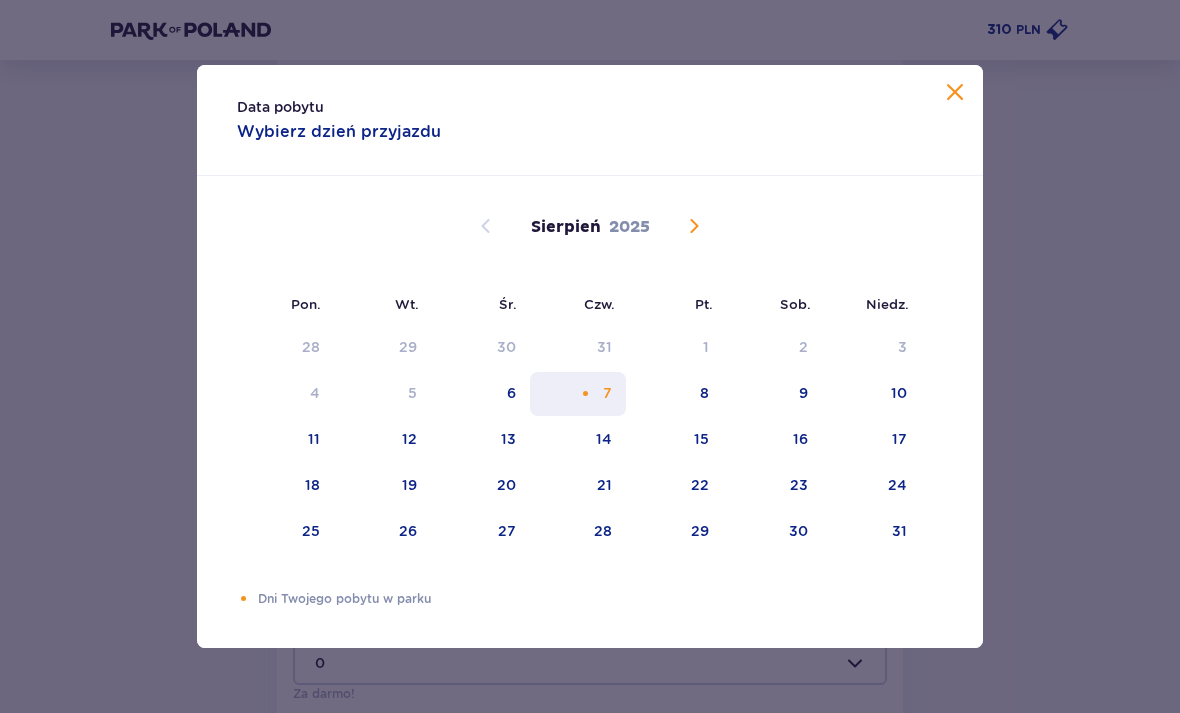 click at bounding box center (585, 393) 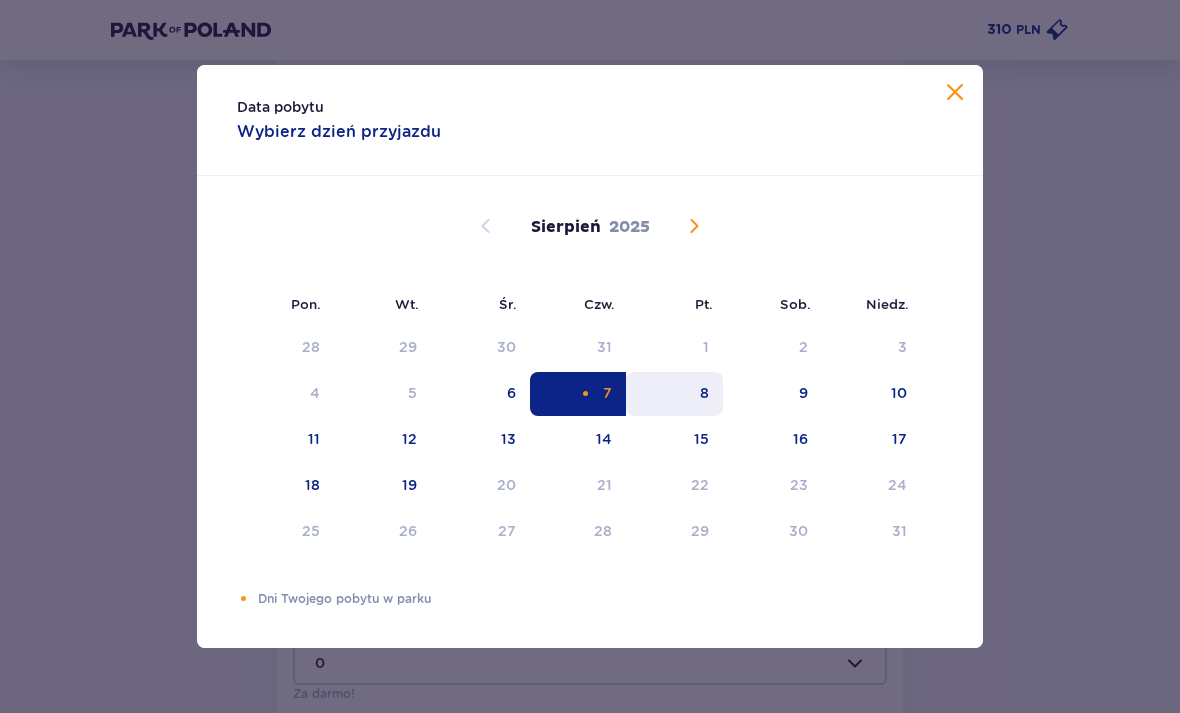 click on "8" at bounding box center (674, 394) 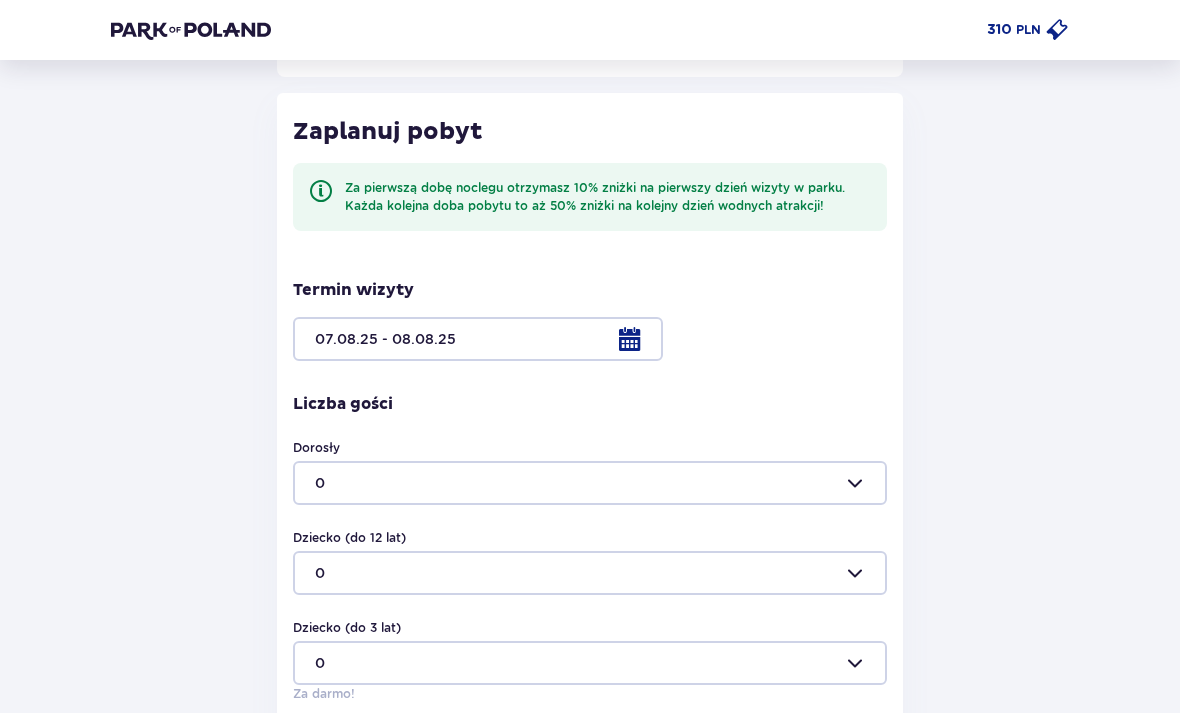 click at bounding box center (590, 339) 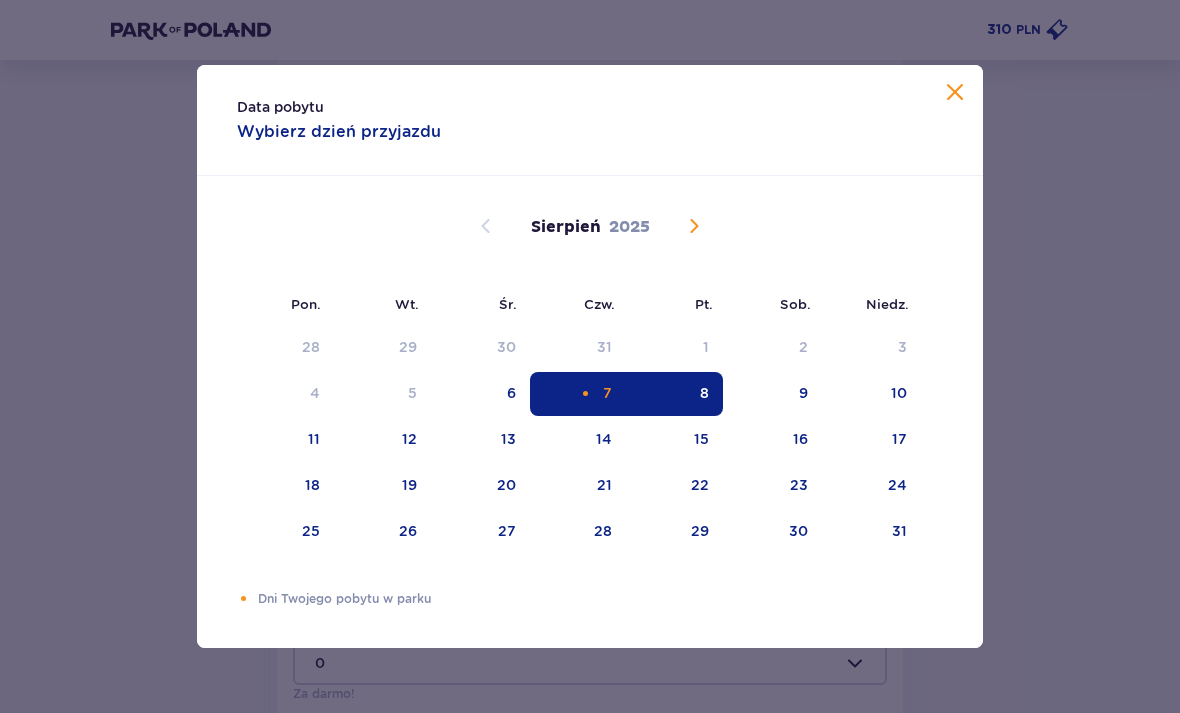 click on "8" at bounding box center (674, 394) 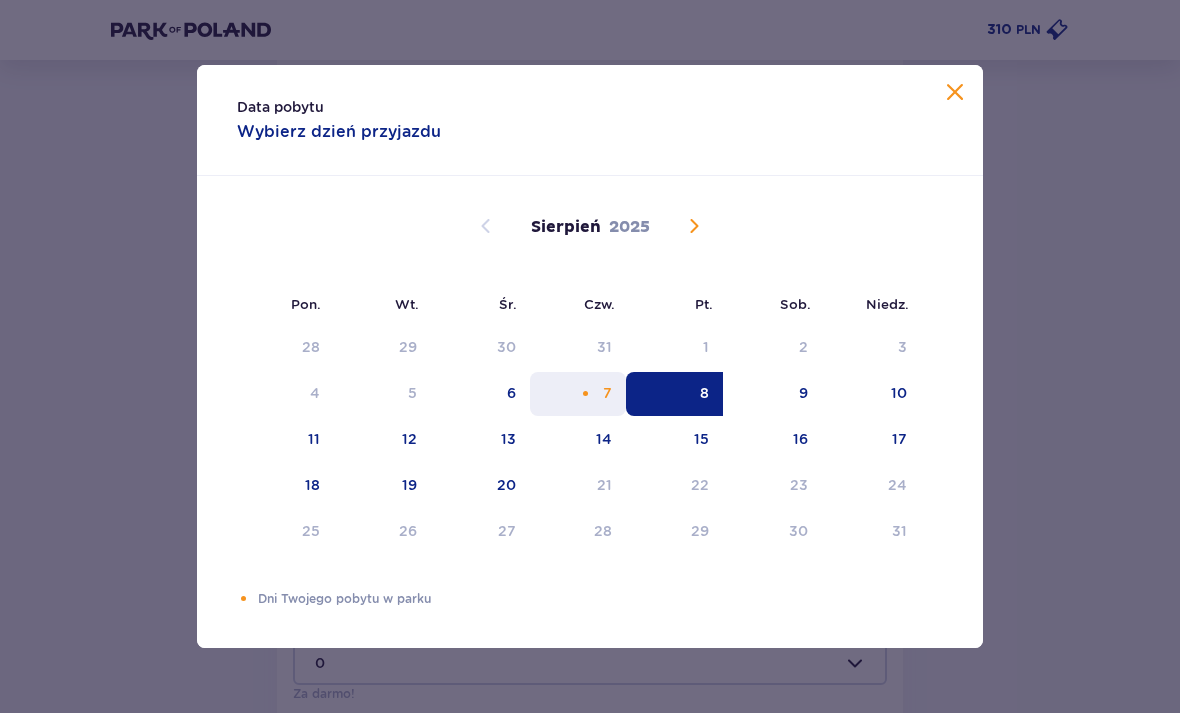 click at bounding box center (585, 393) 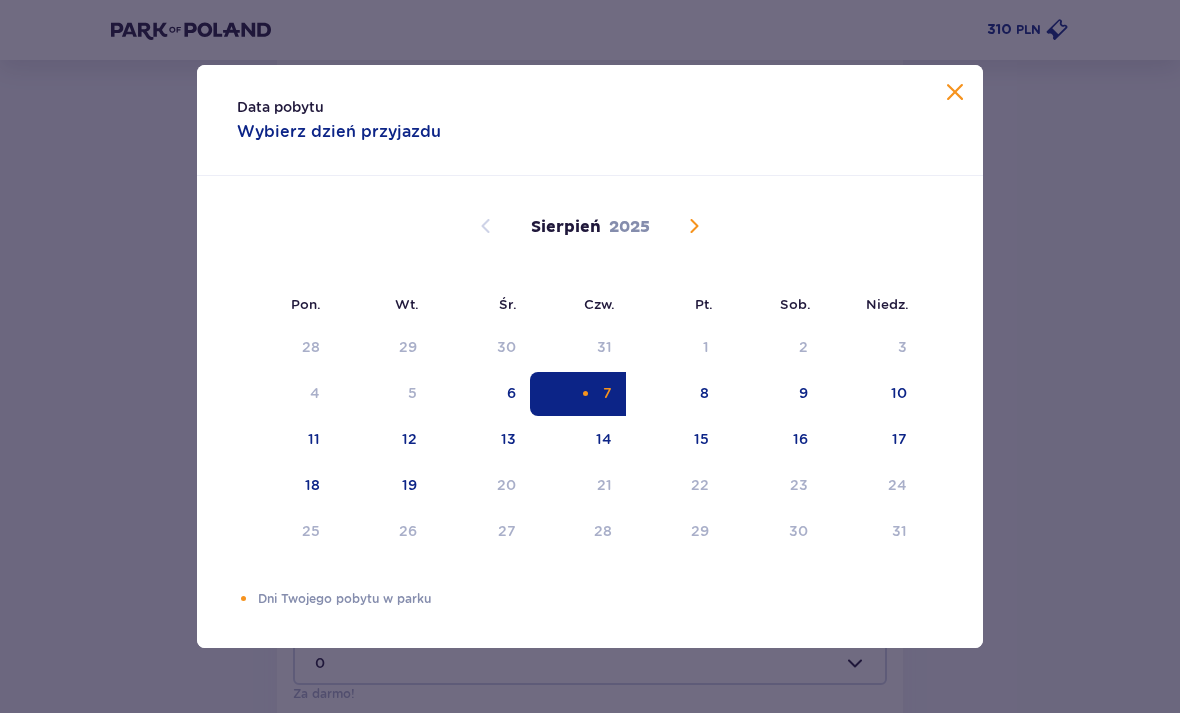 click on "7" at bounding box center (578, 394) 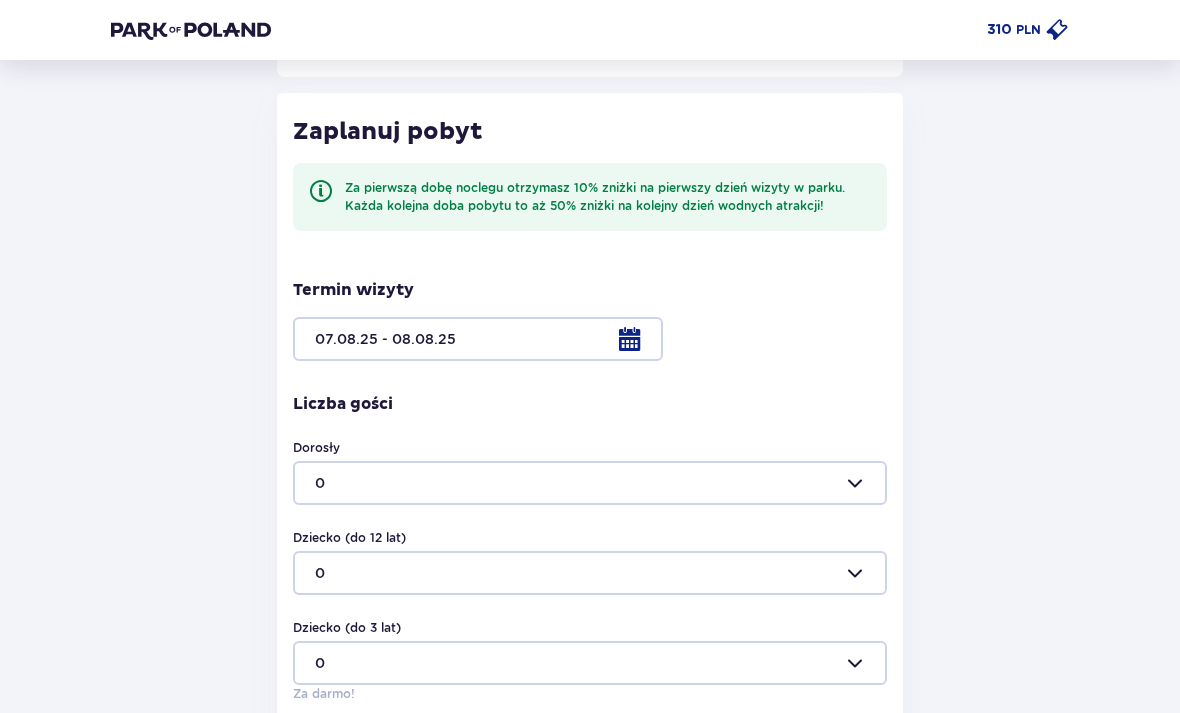 drag, startPoint x: 620, startPoint y: 354, endPoint x: 13, endPoint y: 278, distance: 611.7393 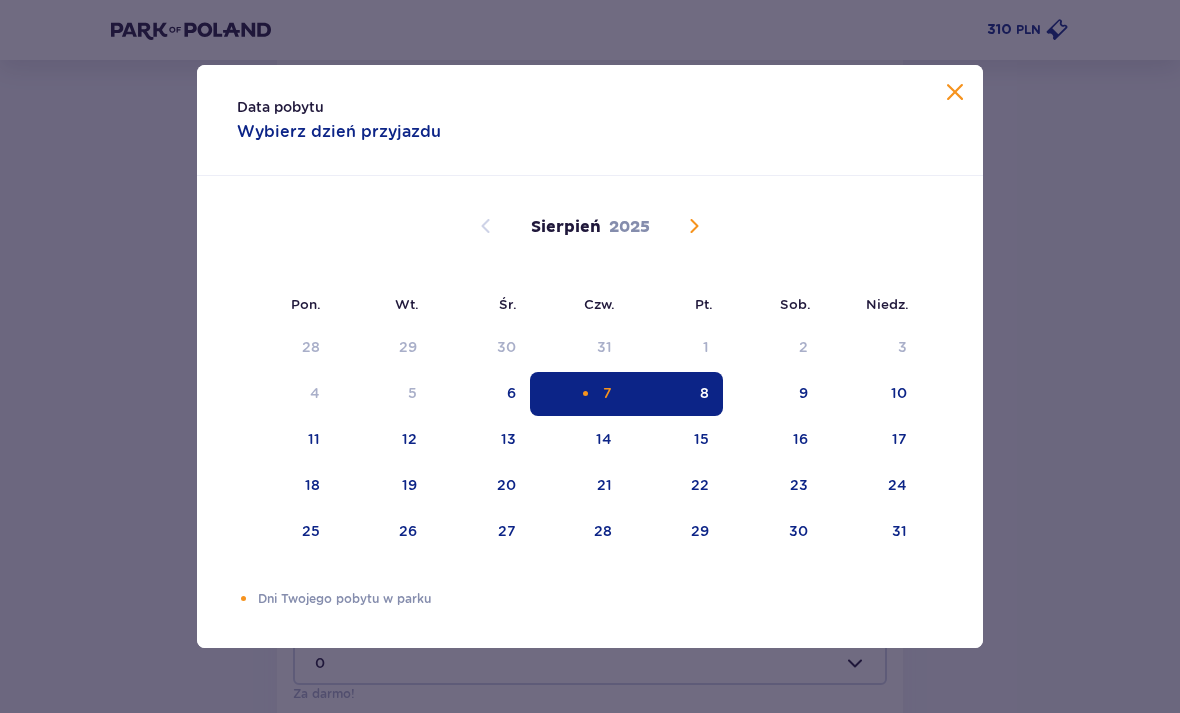 click on "8" at bounding box center [674, 394] 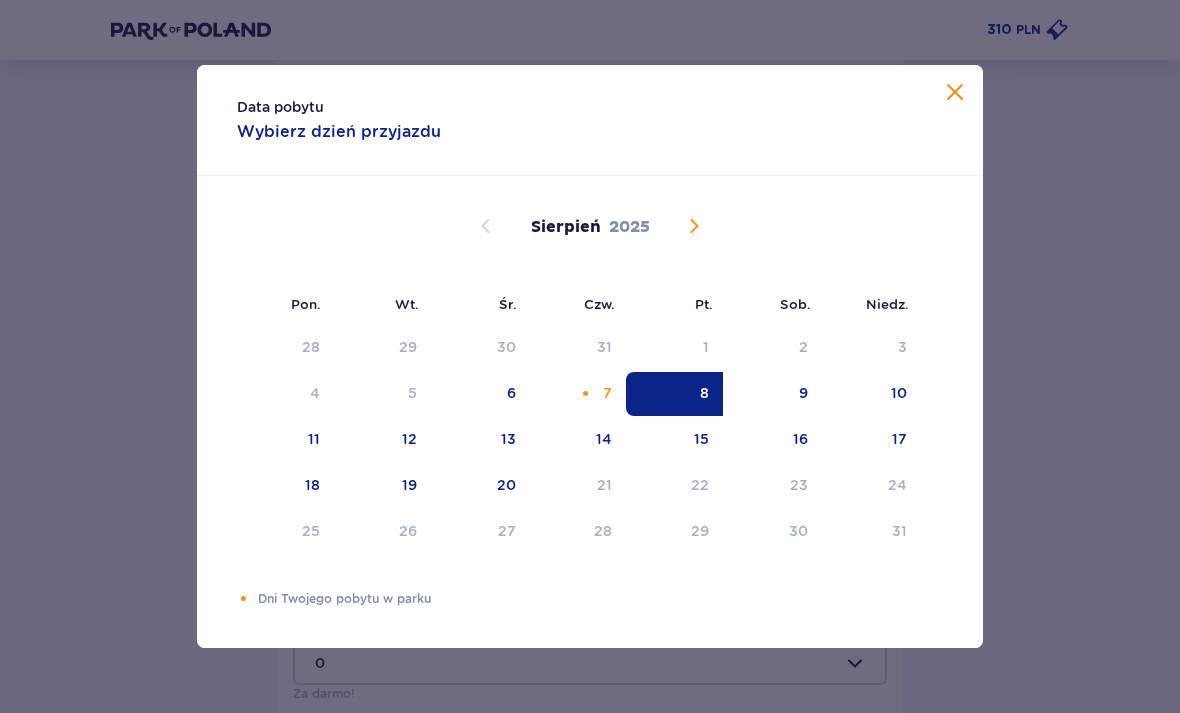 click on "28 29 30 31 1 2 3 4 5 6 7 8 9 10 11 12 13 14 15 16 17 18 19 20 21 22 23 24 25 26 27 28 29 30 31" at bounding box center (579, 440) 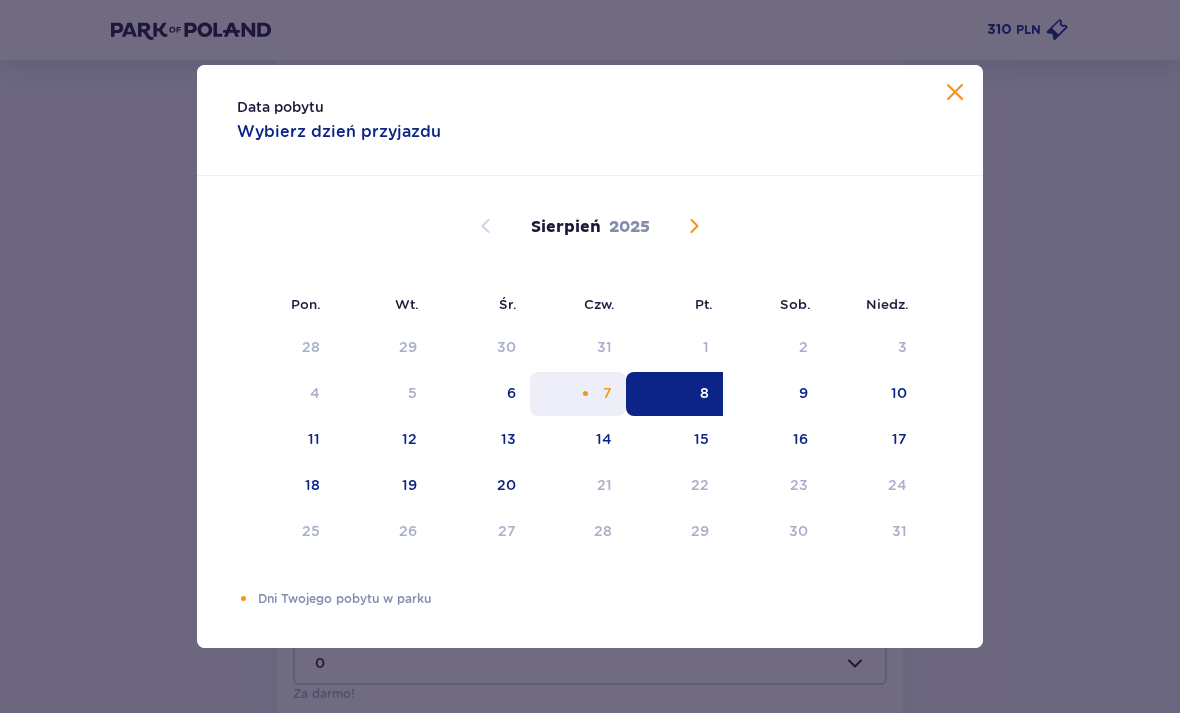 click on "7" at bounding box center [578, 394] 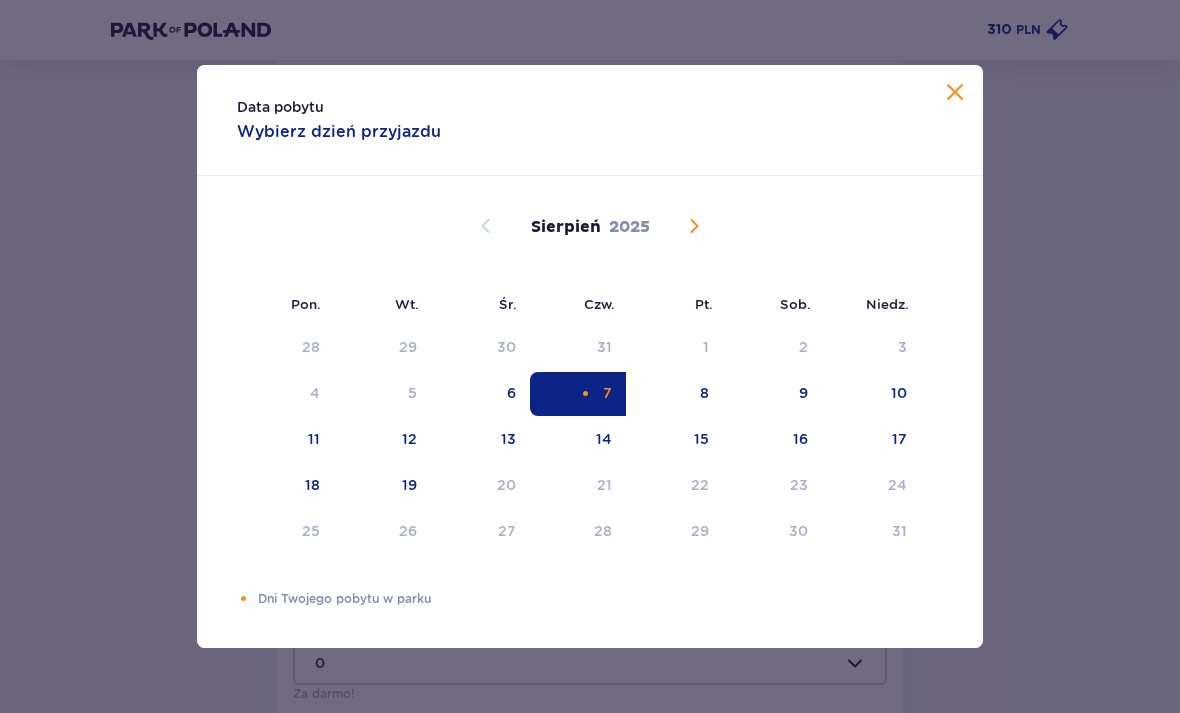 click at bounding box center [955, 93] 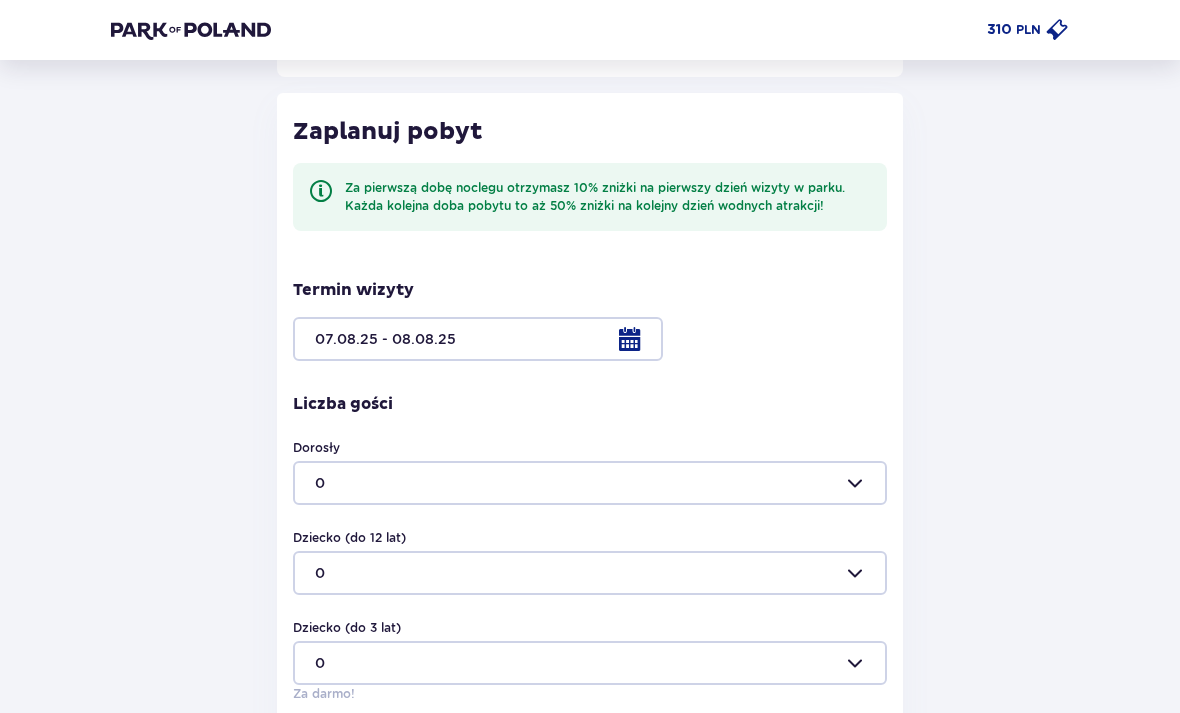 click at bounding box center (590, 339) 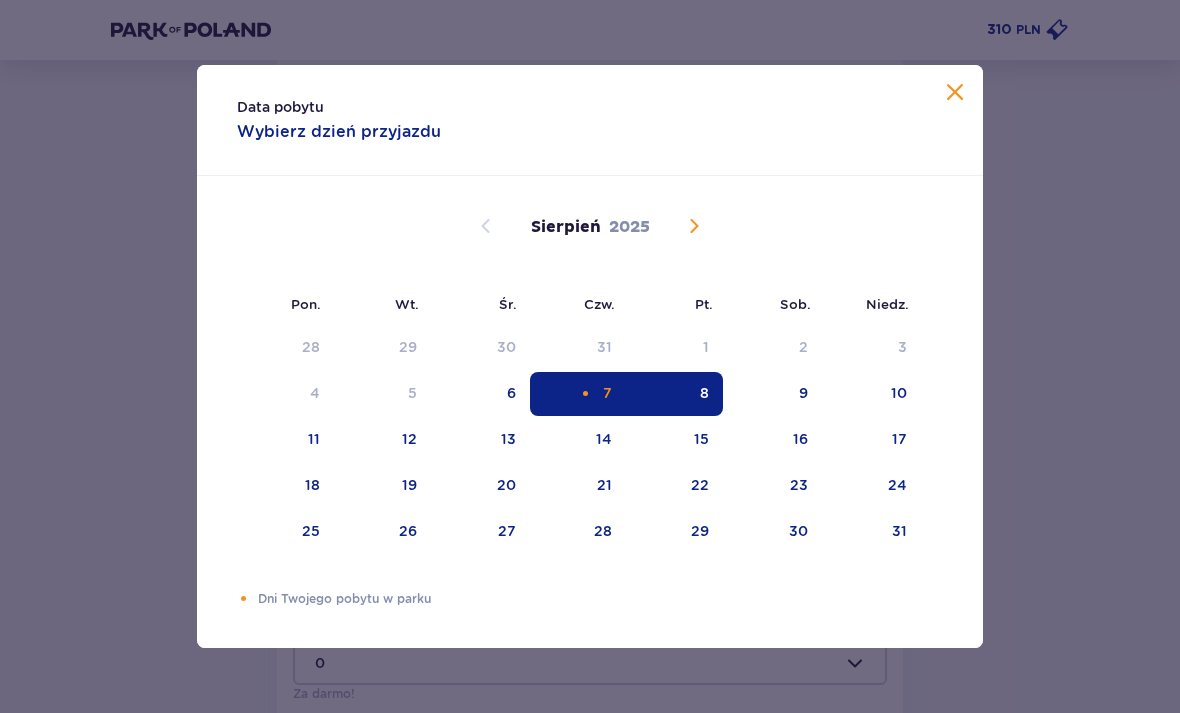 click on "7" at bounding box center (578, 394) 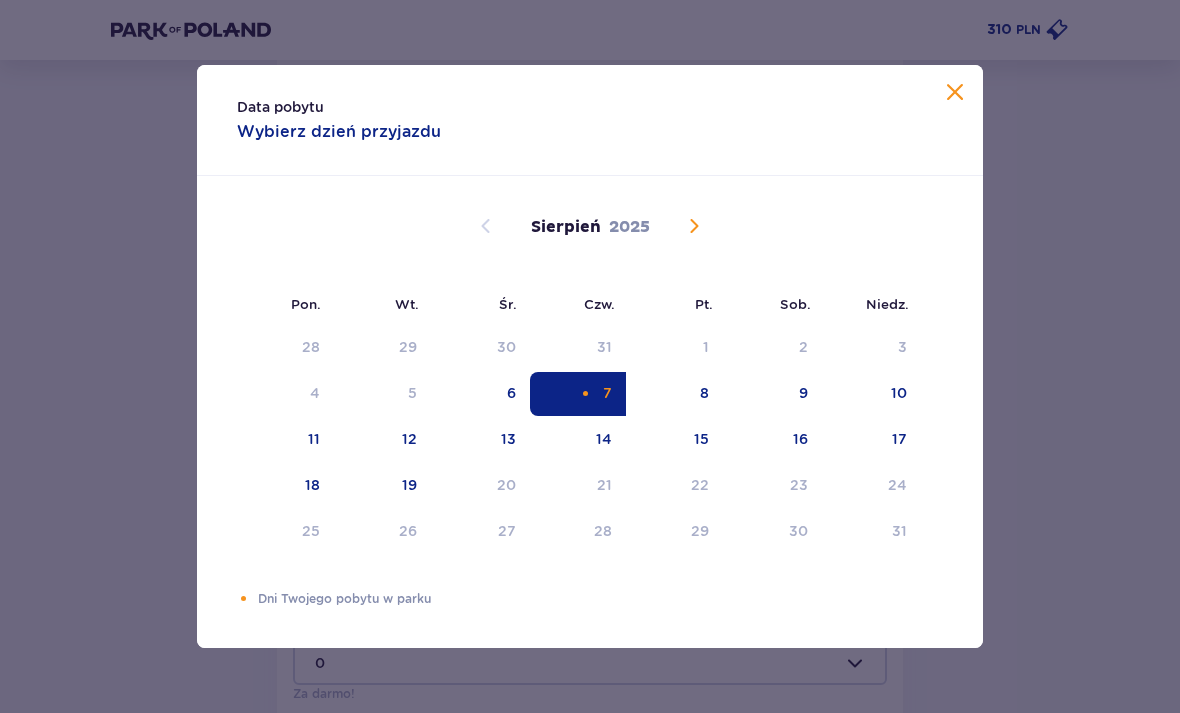click at bounding box center [585, 393] 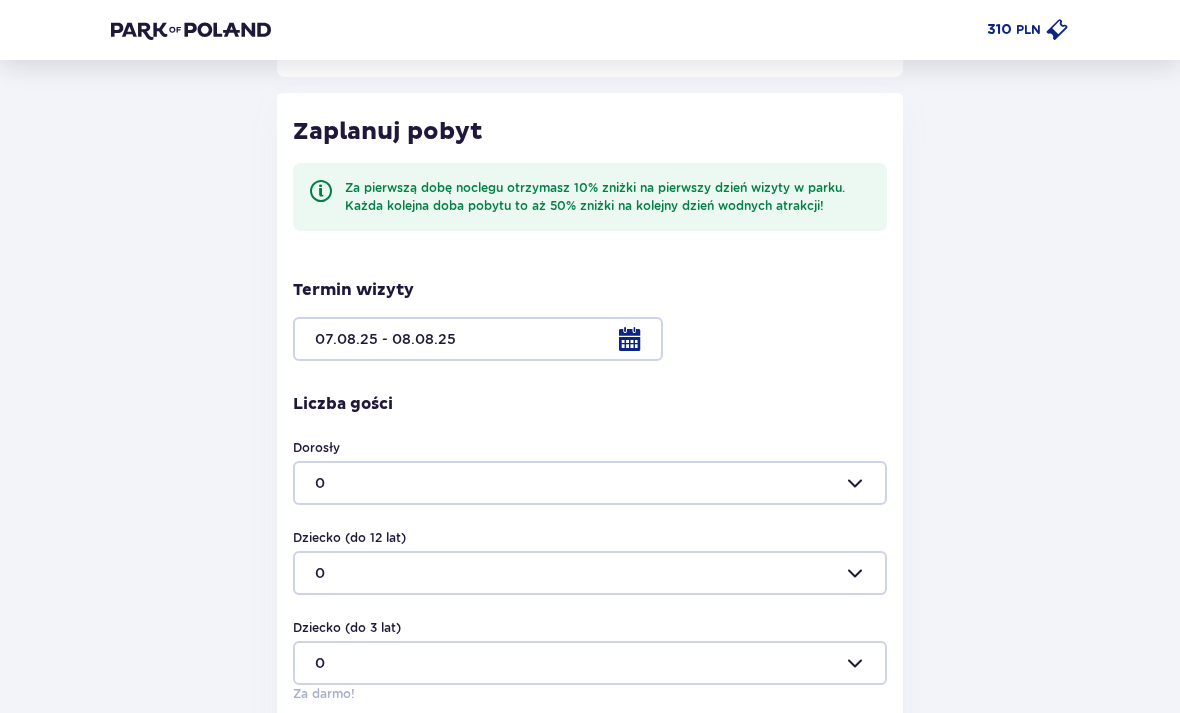 click at bounding box center [590, 339] 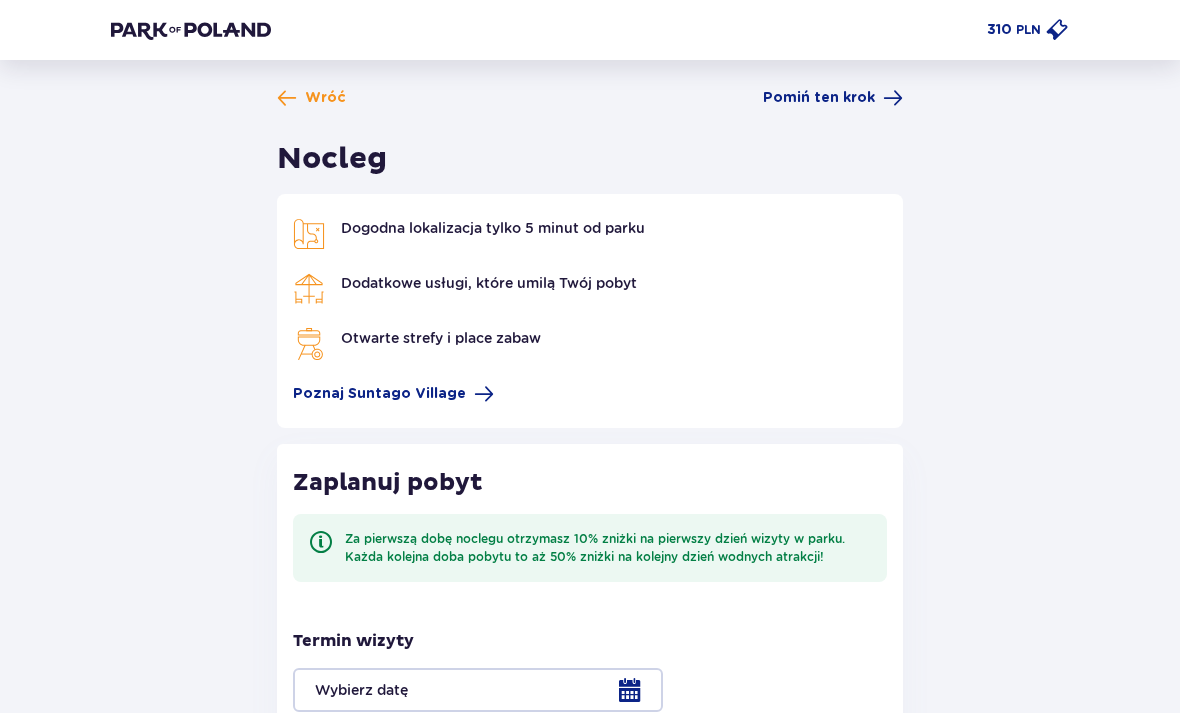 scroll, scrollTop: 0, scrollLeft: 0, axis: both 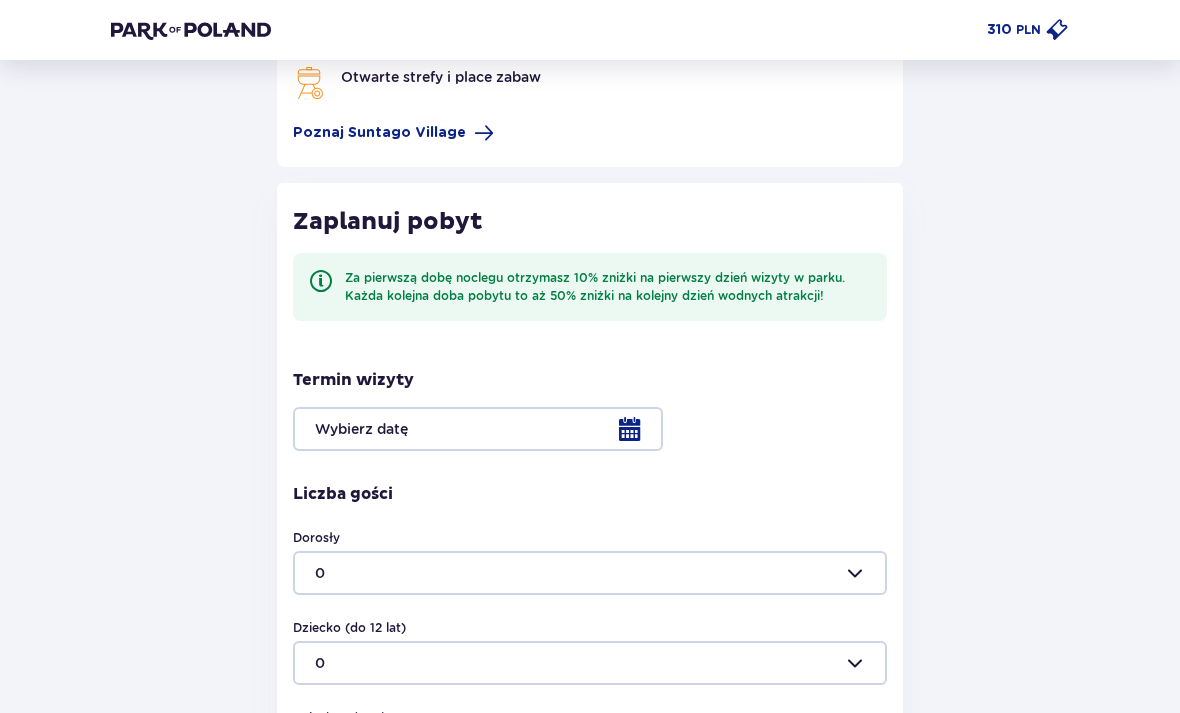 click on "Termin wizyty" at bounding box center [590, 410] 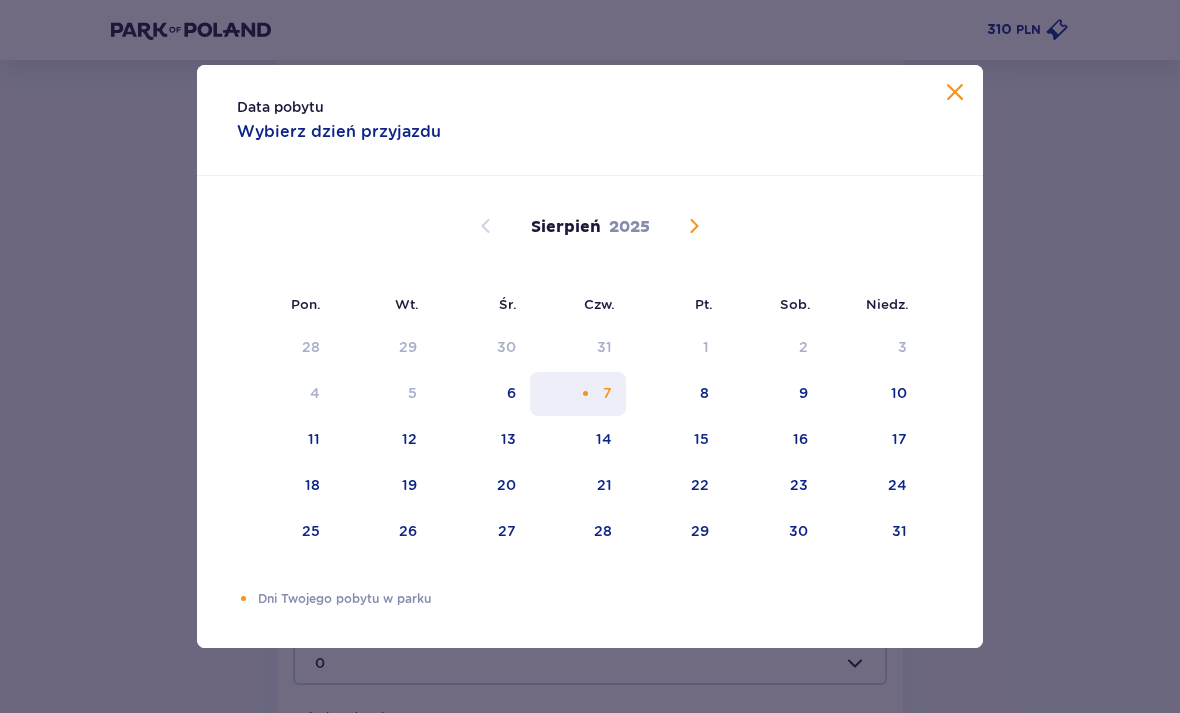 click on "7" at bounding box center [578, 394] 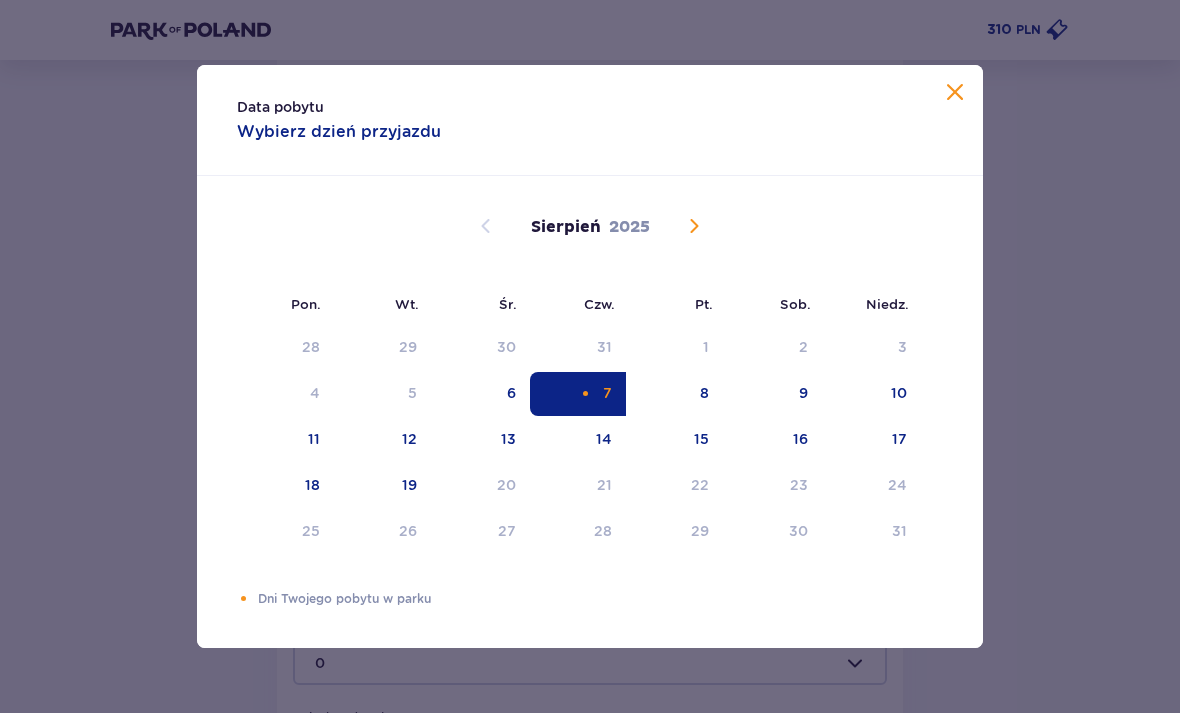 click on "Data pobytu Wybierz dzień przyjazdu" at bounding box center (590, 120) 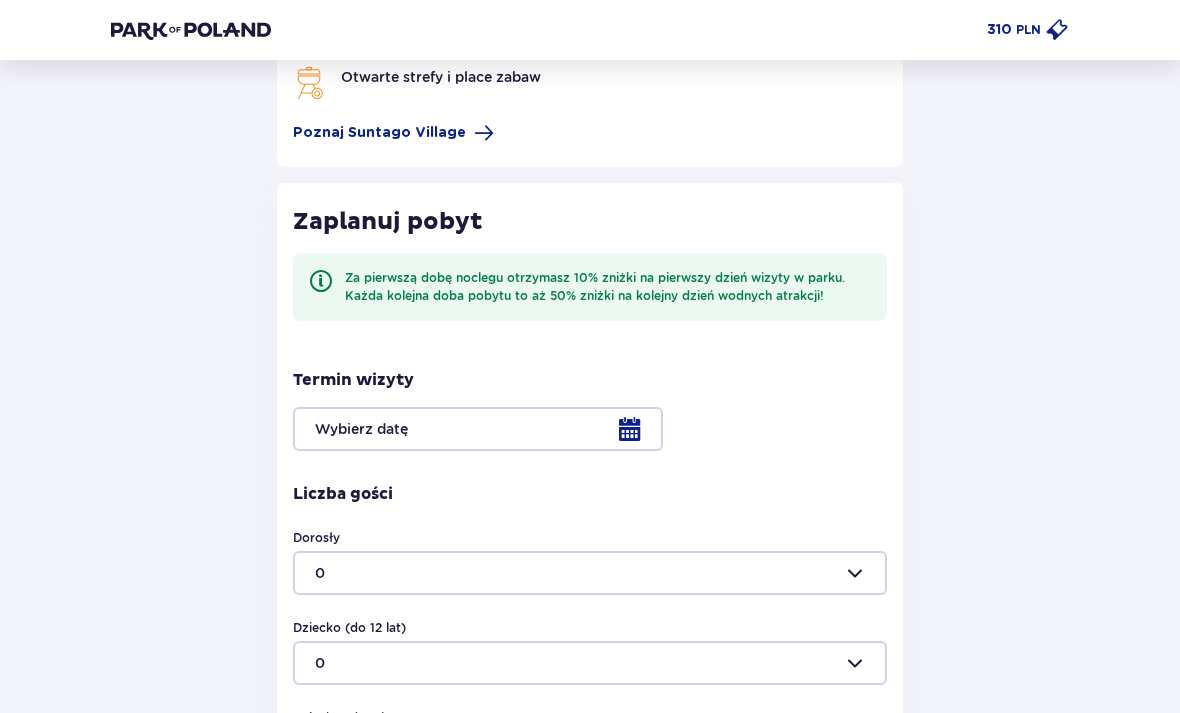 click at bounding box center (590, 429) 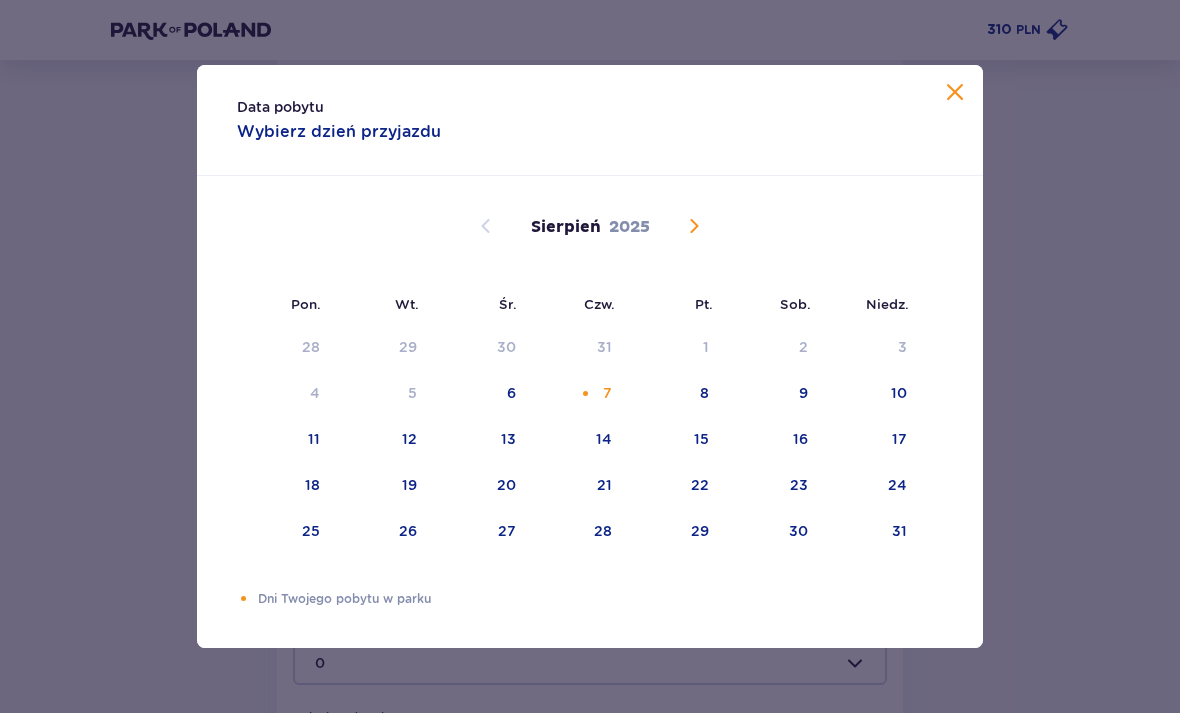click on "Data pobytu Wybierz dzień przyjazdu" at bounding box center (590, 120) 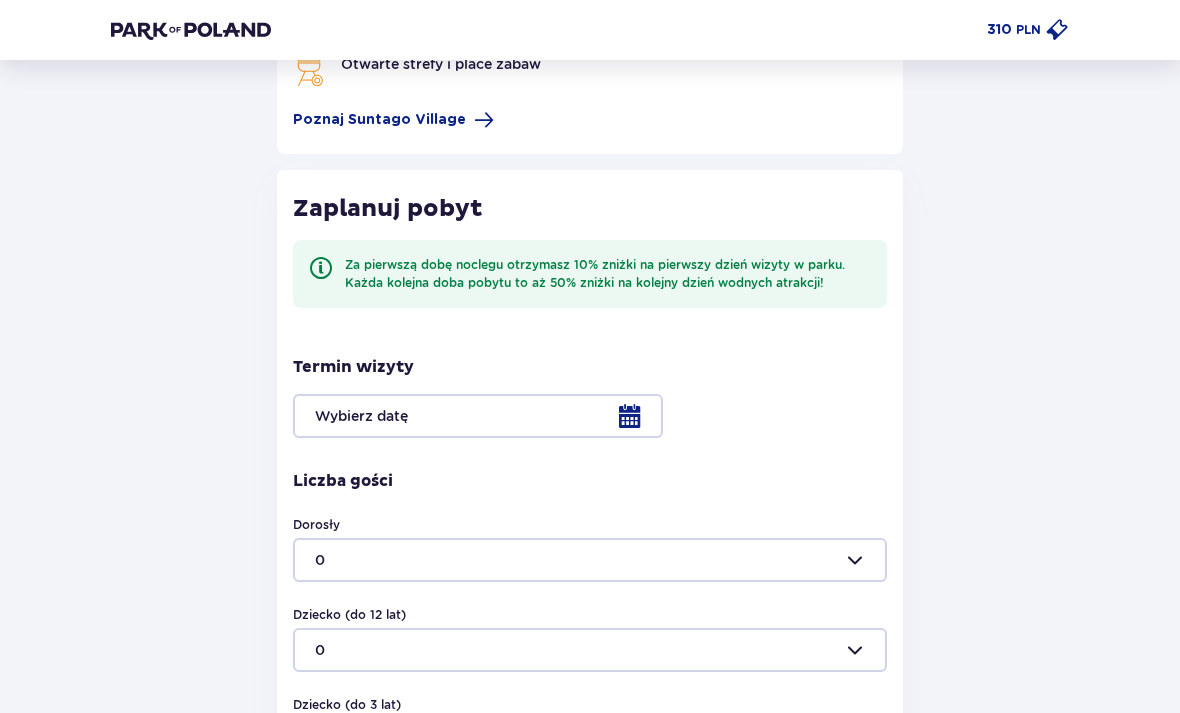 scroll, scrollTop: 293, scrollLeft: 0, axis: vertical 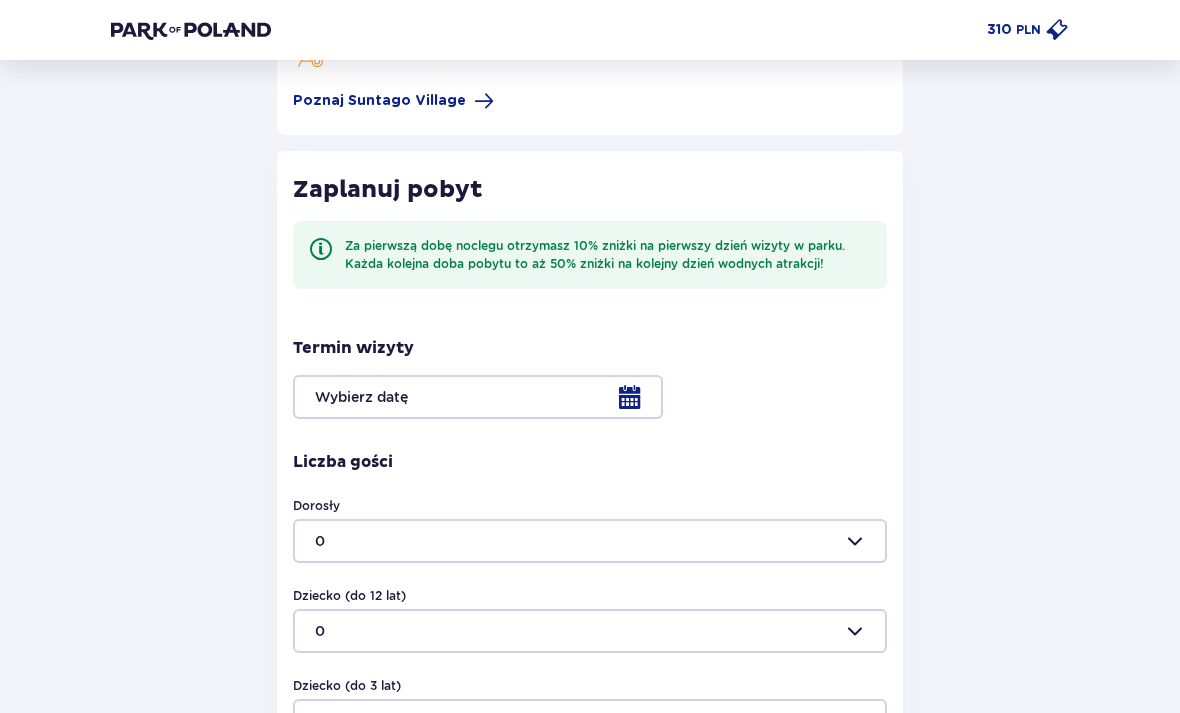 click at bounding box center [590, 541] 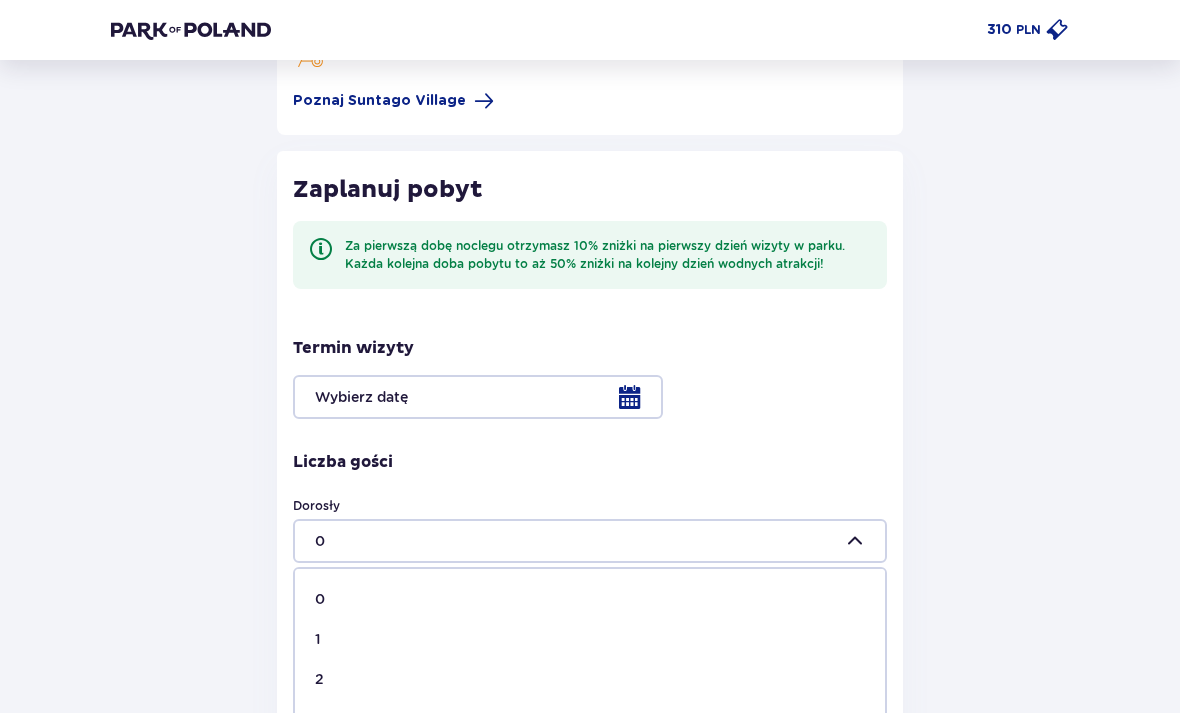 click on "0" at bounding box center (590, 599) 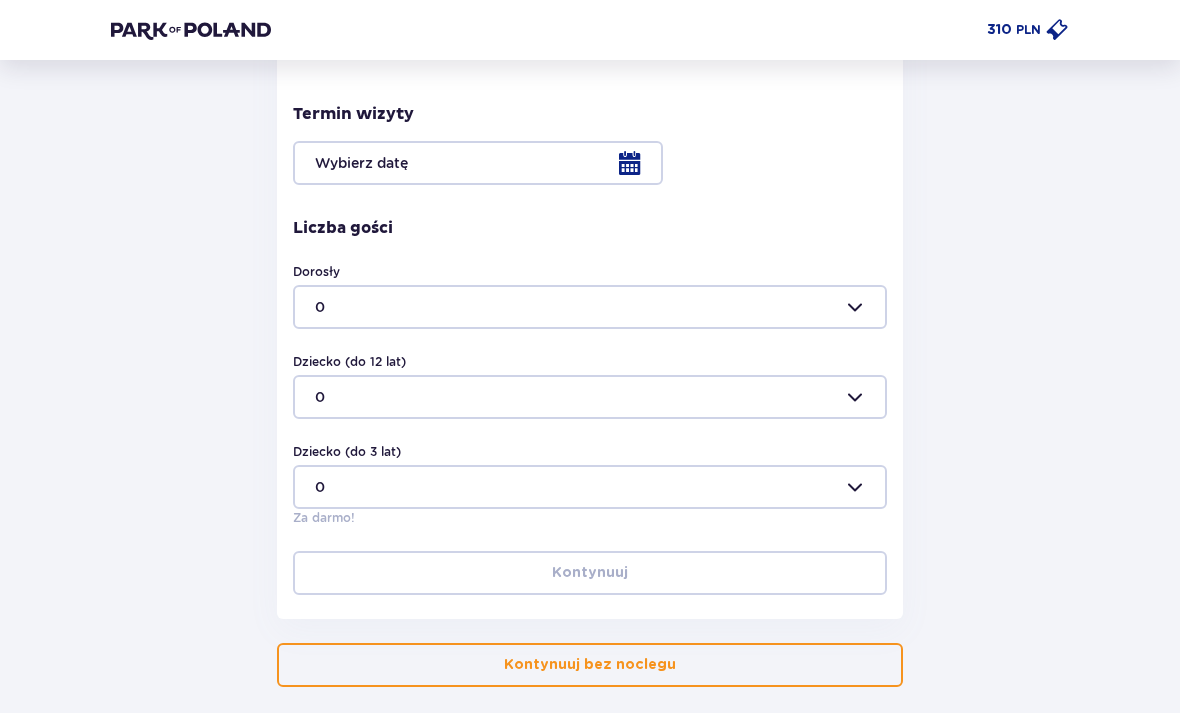 scroll, scrollTop: 528, scrollLeft: 0, axis: vertical 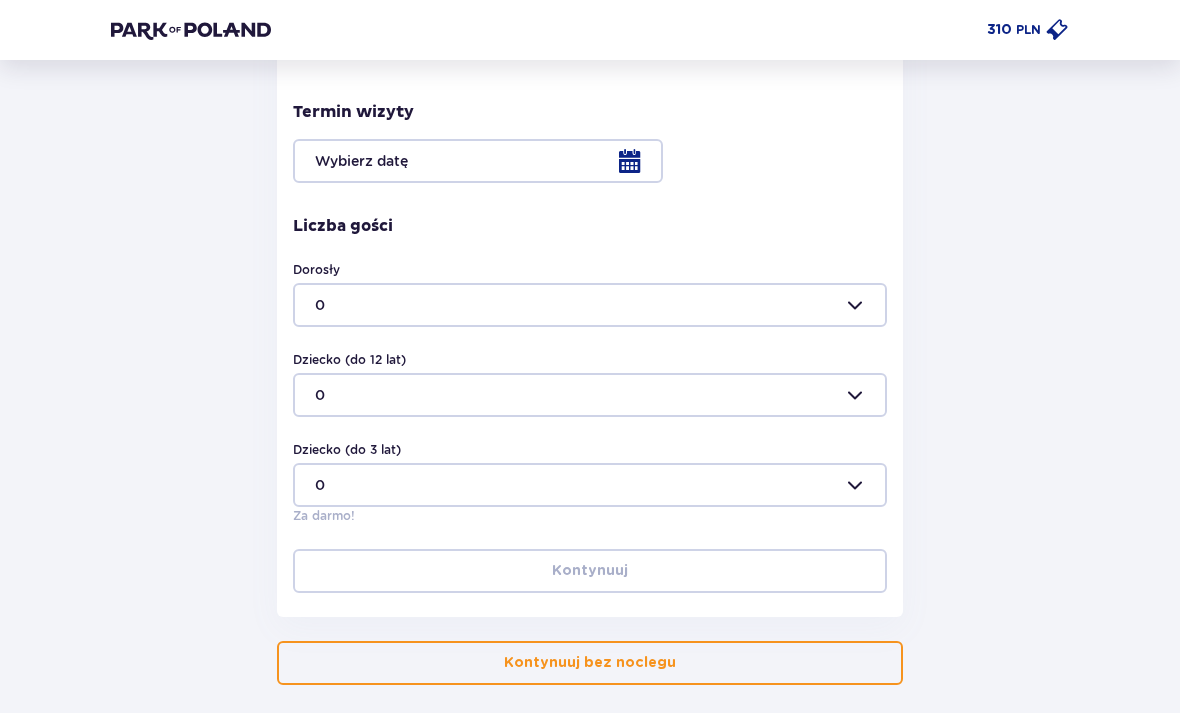 click on "Kontynuuj bez noclegu" at bounding box center (590, 664) 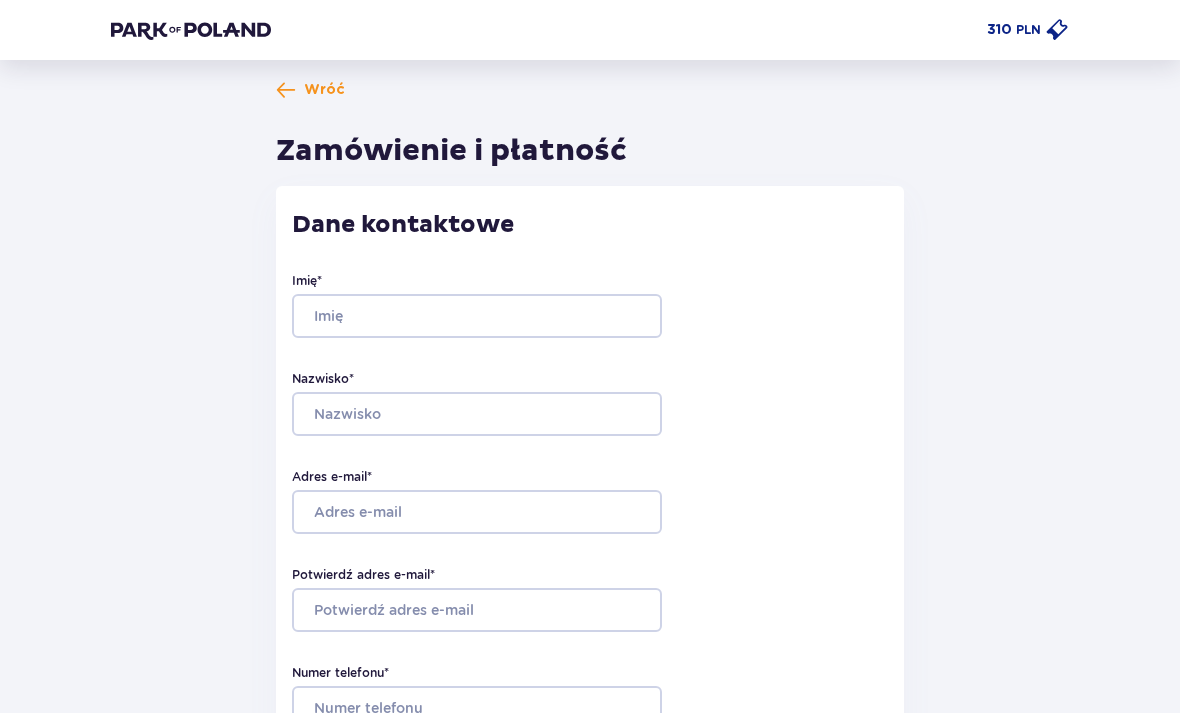 scroll, scrollTop: 0, scrollLeft: 0, axis: both 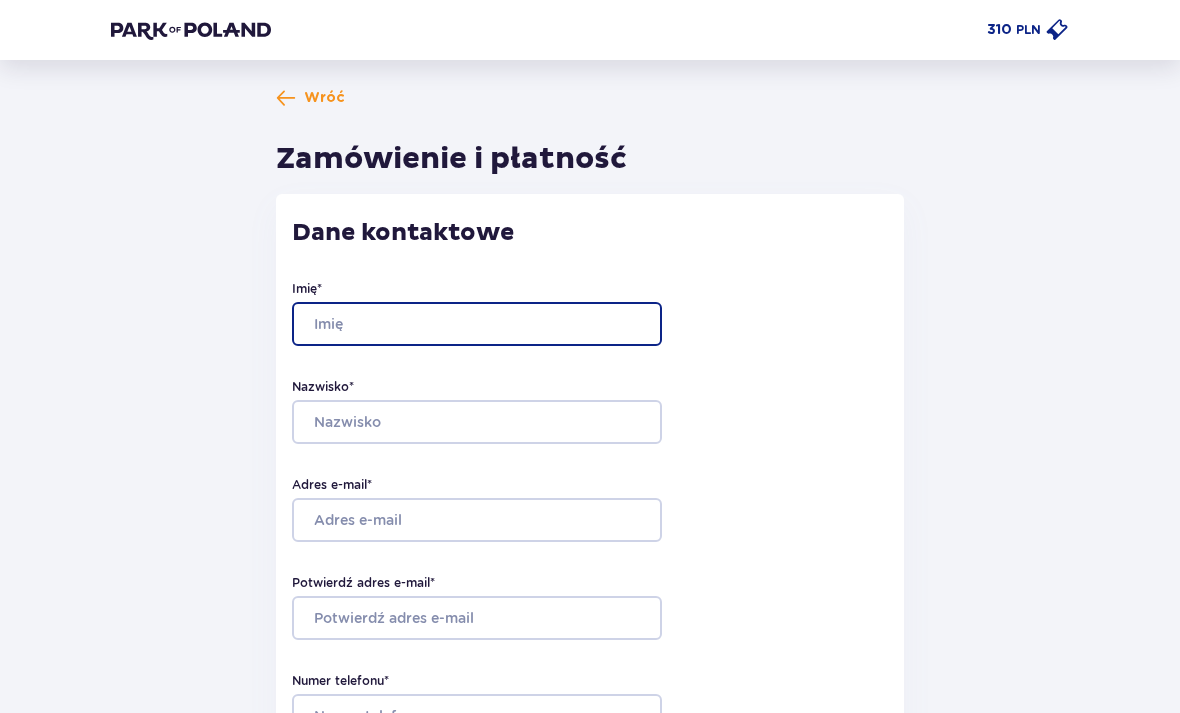 click on "Imię *" at bounding box center [477, 324] 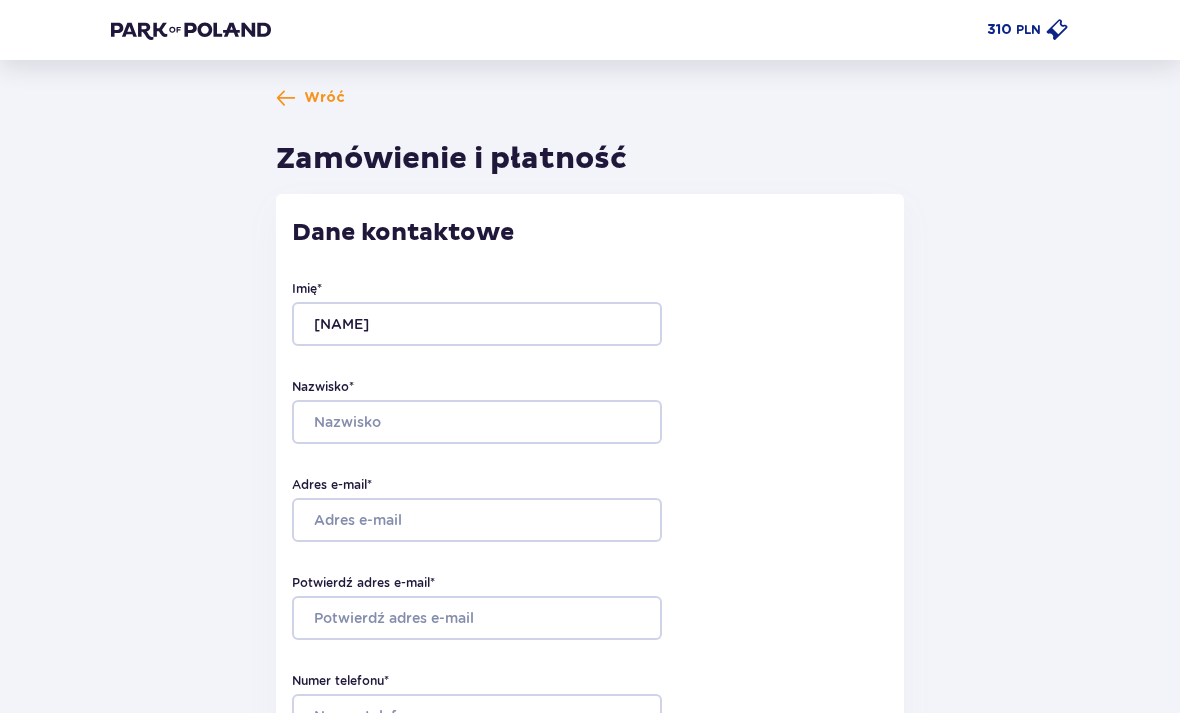 scroll, scrollTop: 66, scrollLeft: 0, axis: vertical 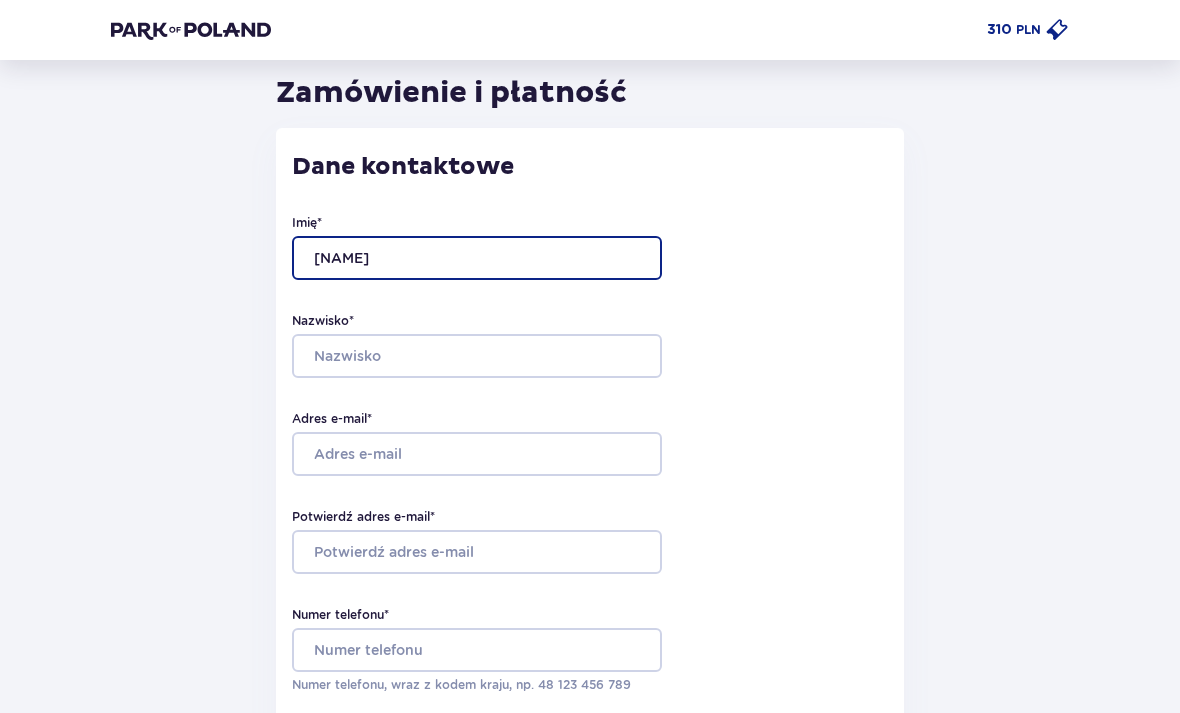 type on "Rafal" 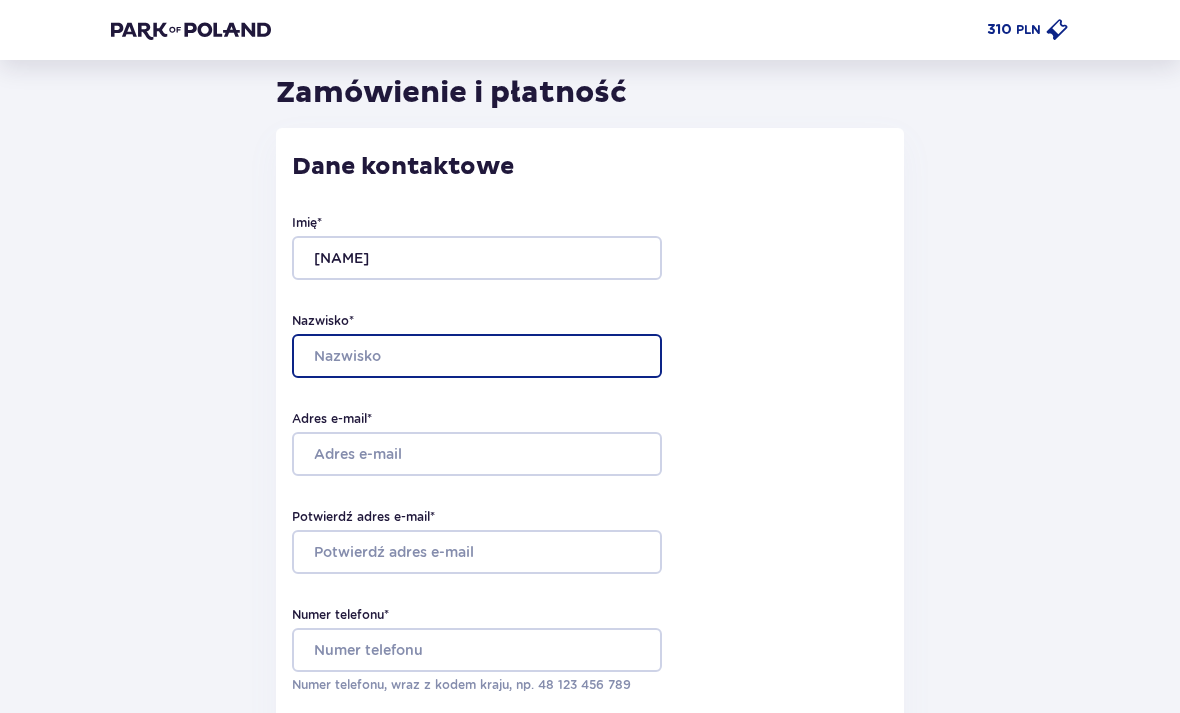click on "Nazwisko *" at bounding box center (477, 356) 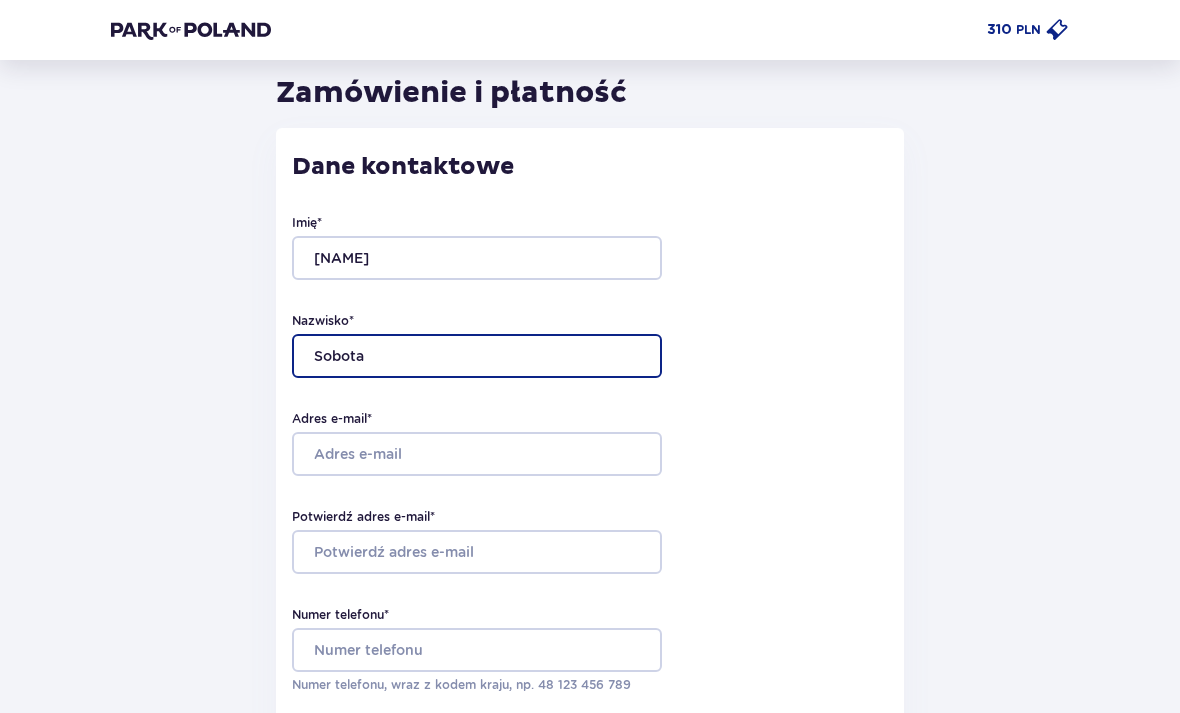 type on "Sobota" 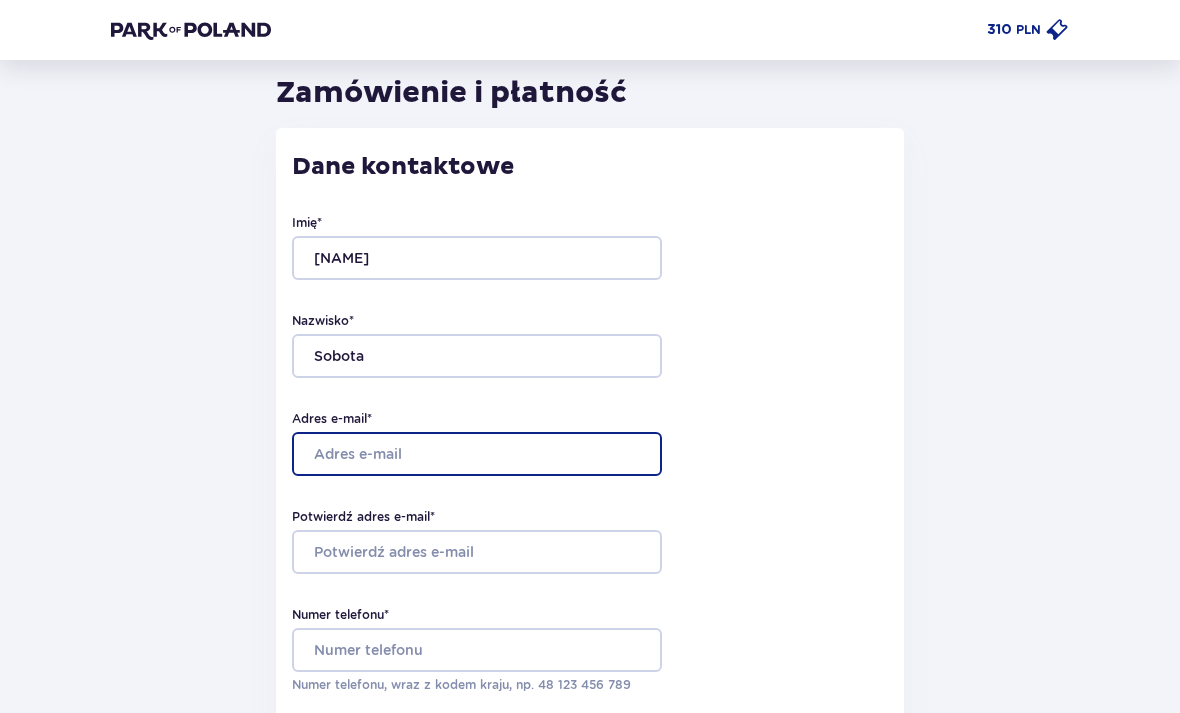 click on "Adres e-mail *" at bounding box center (477, 454) 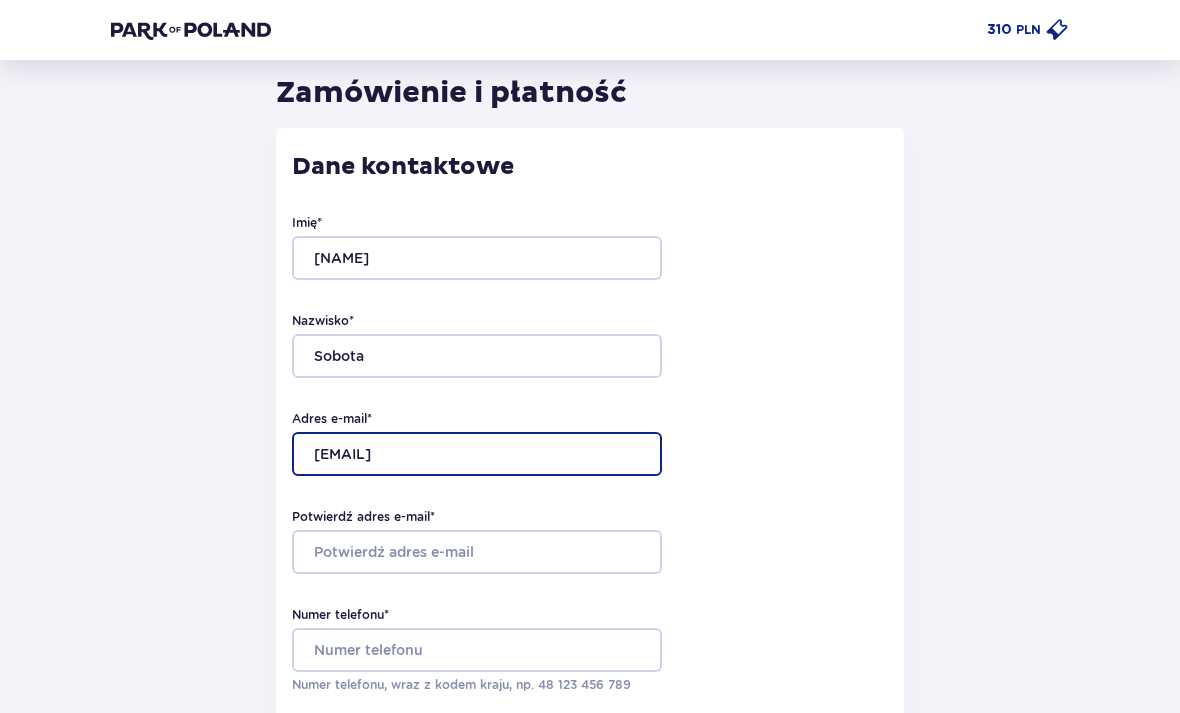 type on "[EMAIL]" 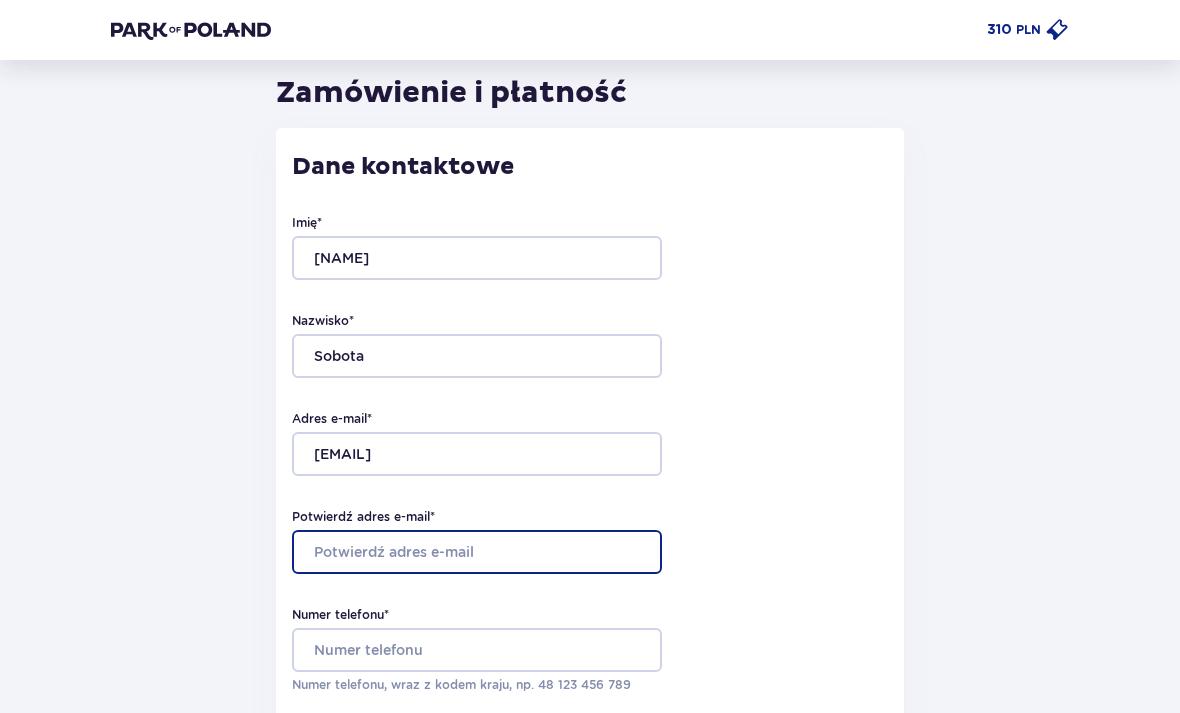 click on "Potwierdź adres e-mail *" at bounding box center [477, 552] 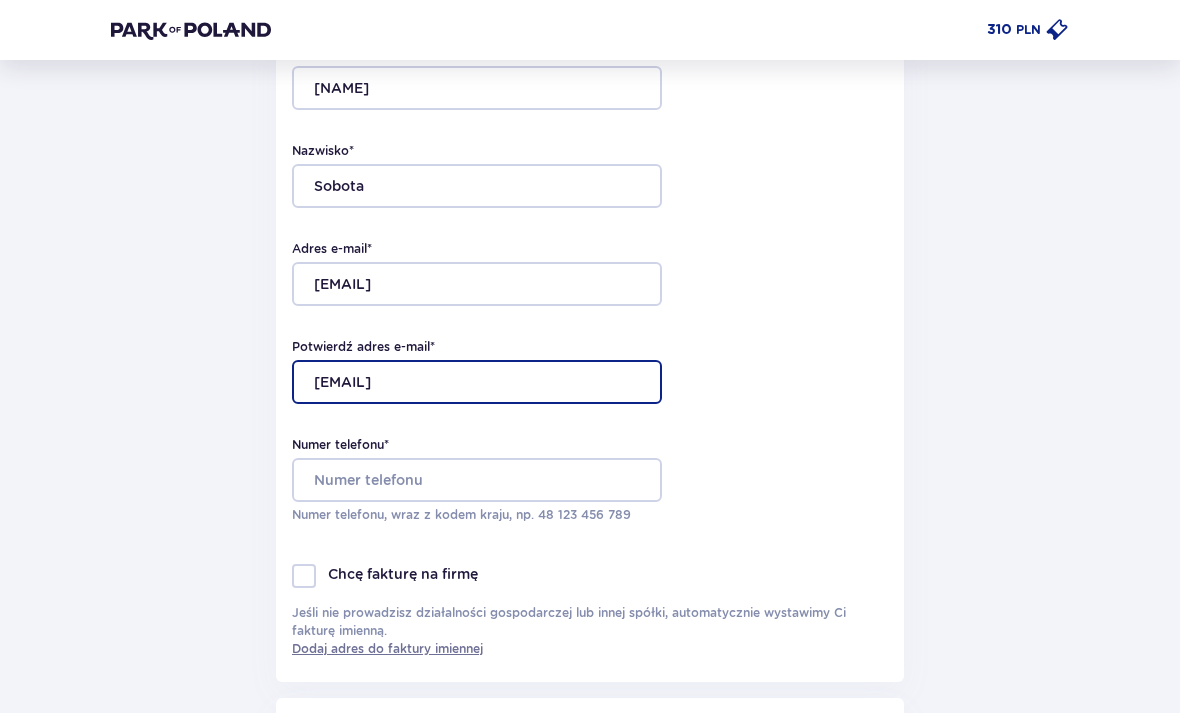 type on "[EMAIL]" 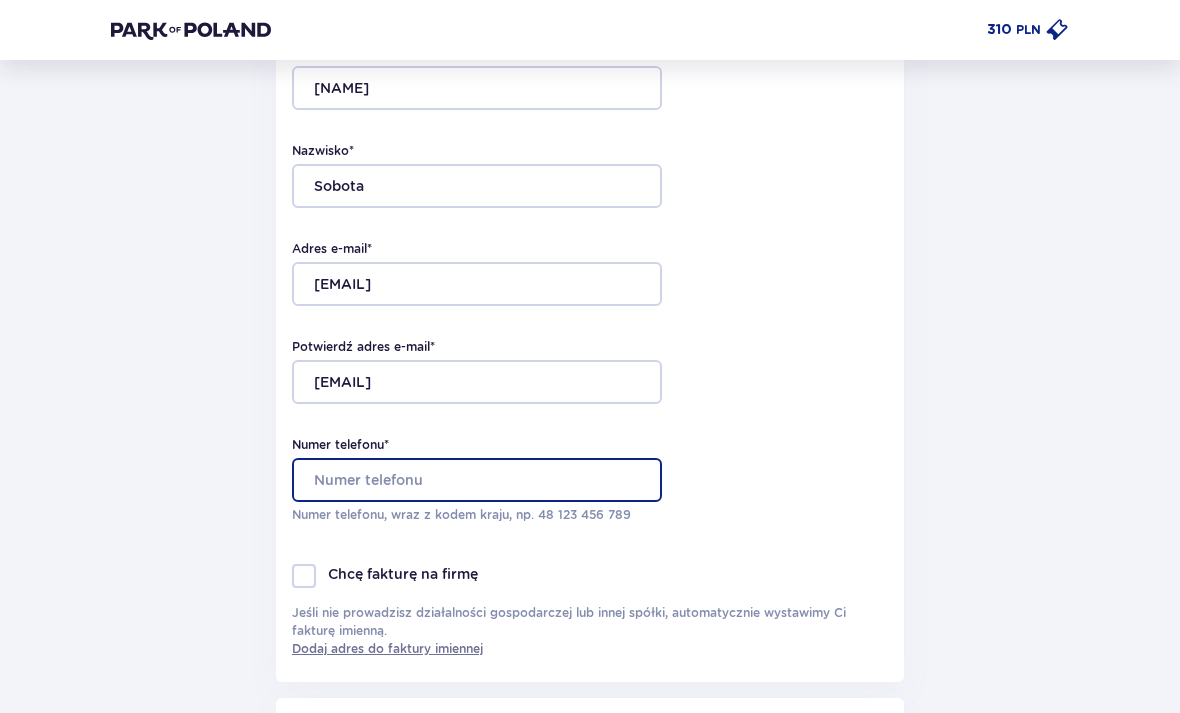 click on "Numer telefonu *" at bounding box center (477, 481) 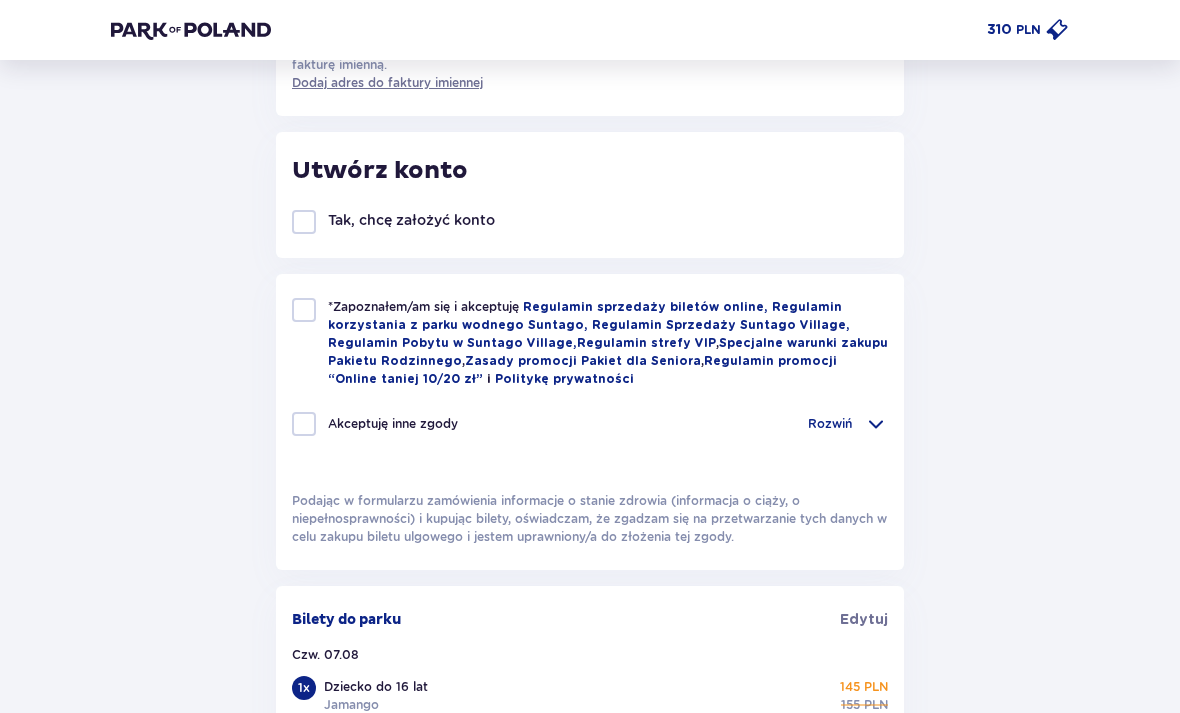 scroll, scrollTop: 803, scrollLeft: 0, axis: vertical 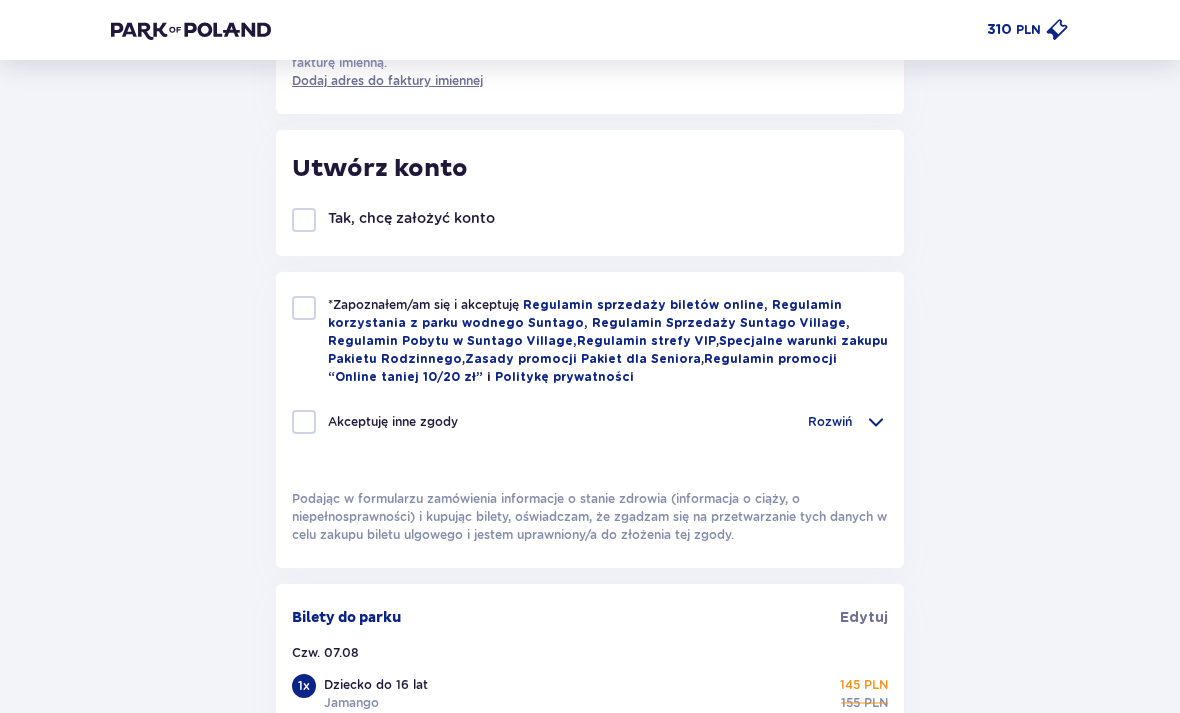 type on "574020114" 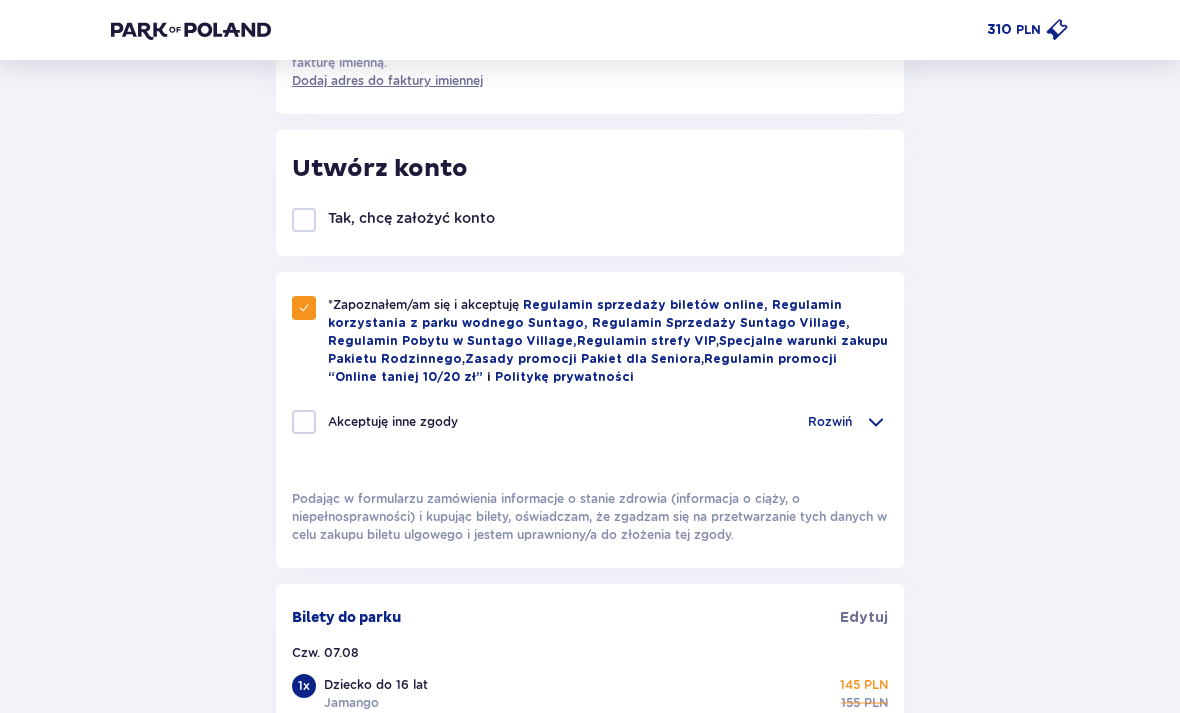 checkbox on "true" 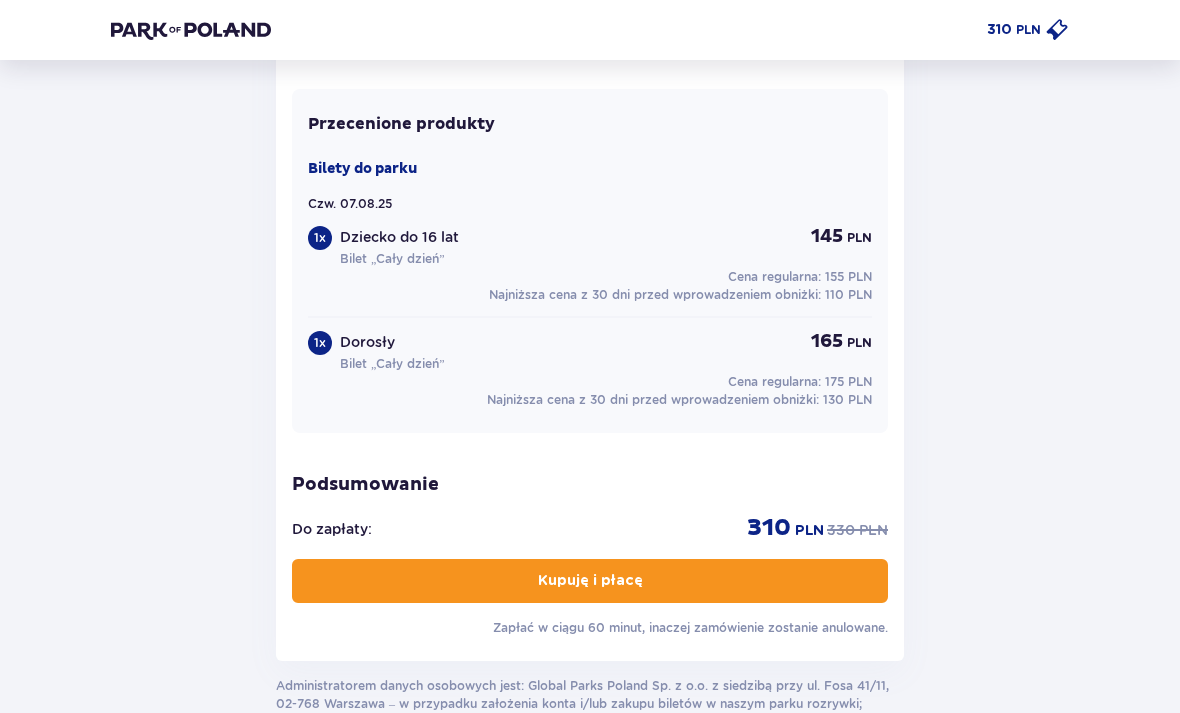 scroll, scrollTop: 1704, scrollLeft: 0, axis: vertical 